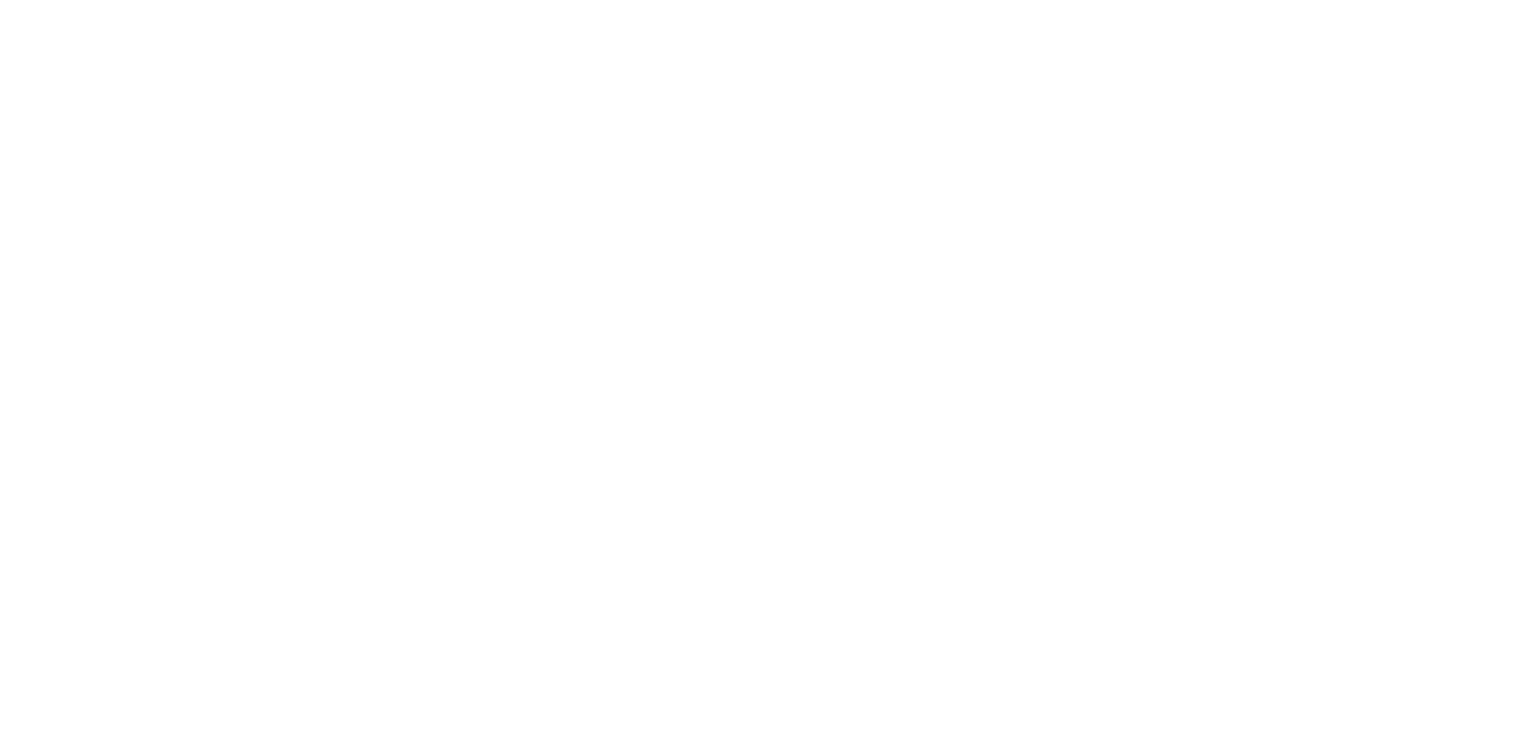 scroll, scrollTop: 0, scrollLeft: 0, axis: both 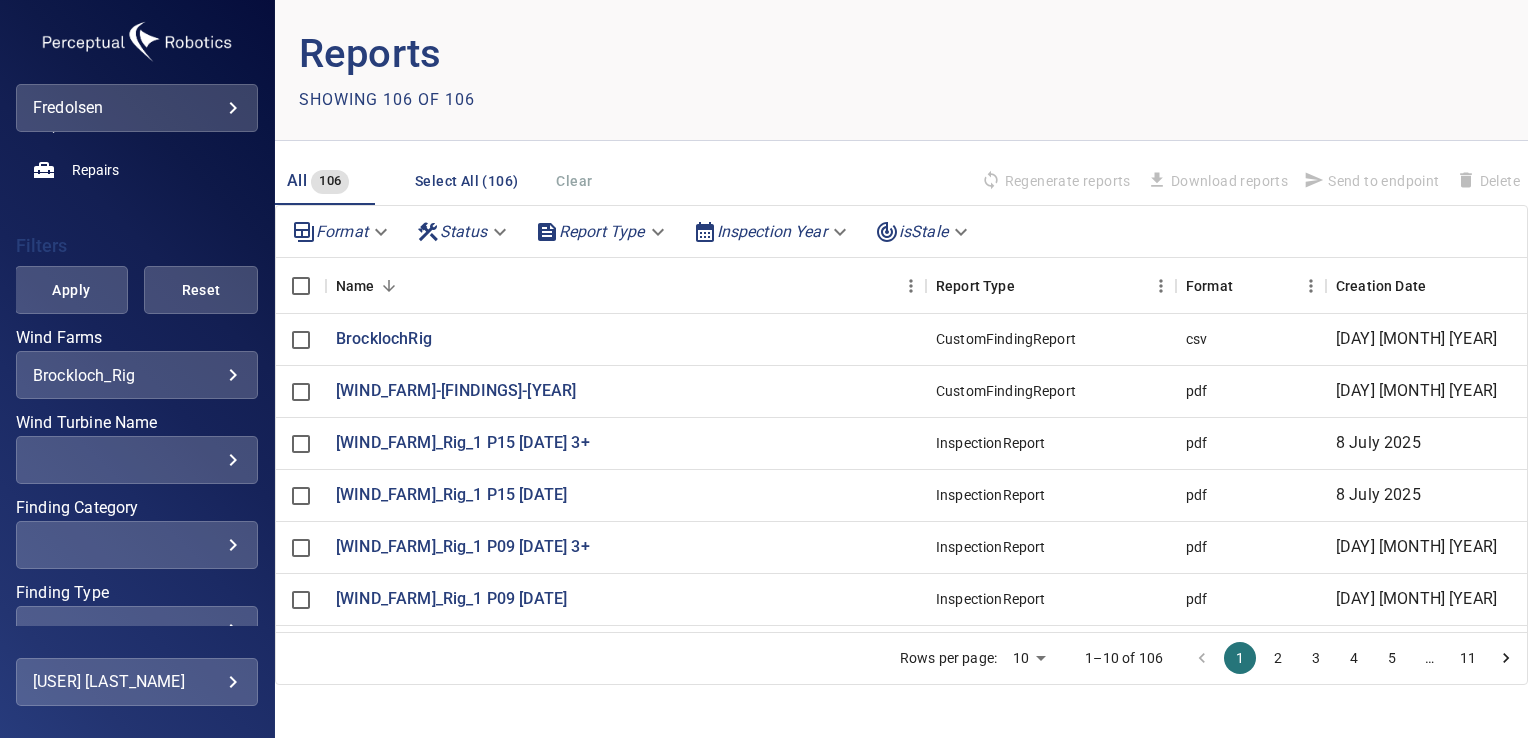 click on "**********" at bounding box center [764, 369] 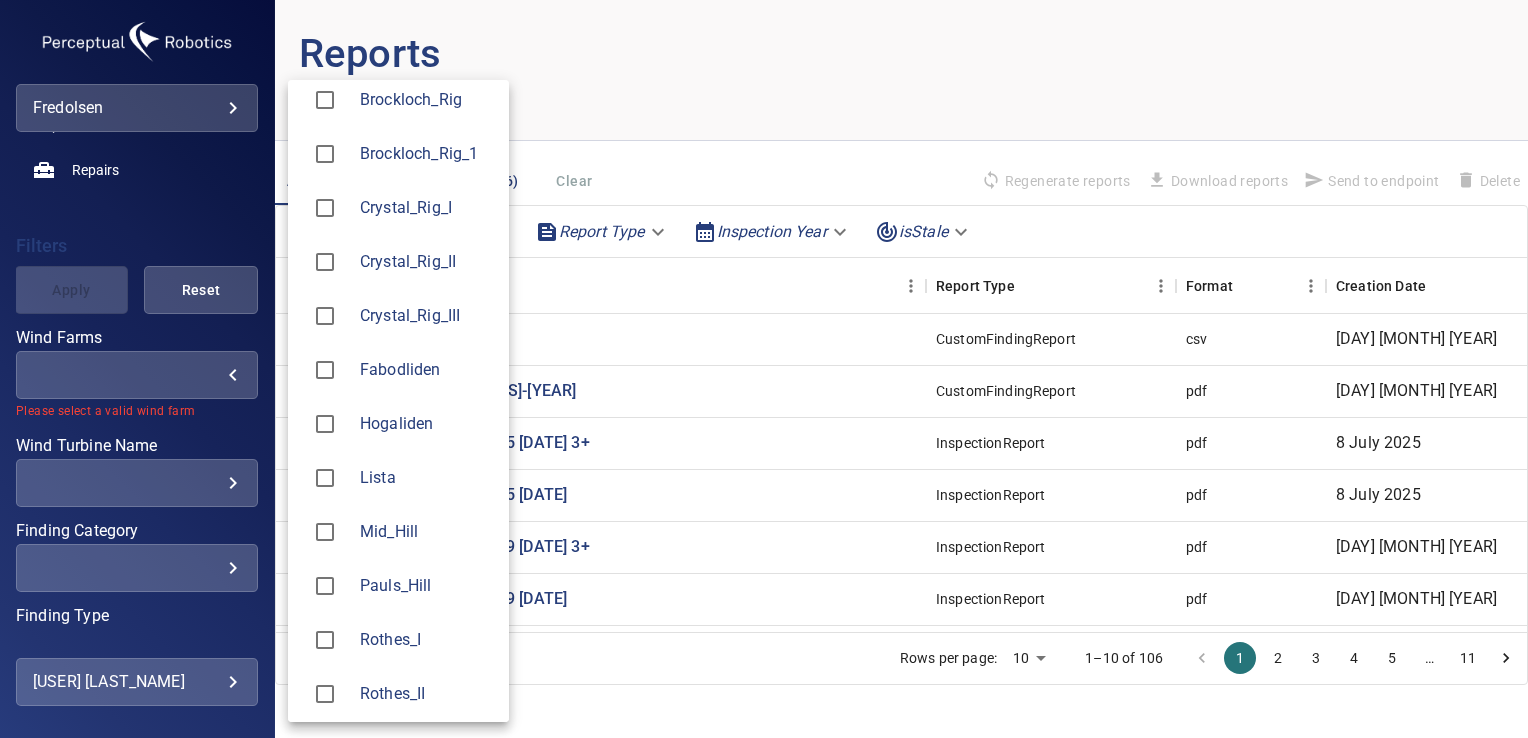scroll, scrollTop: 76, scrollLeft: 0, axis: vertical 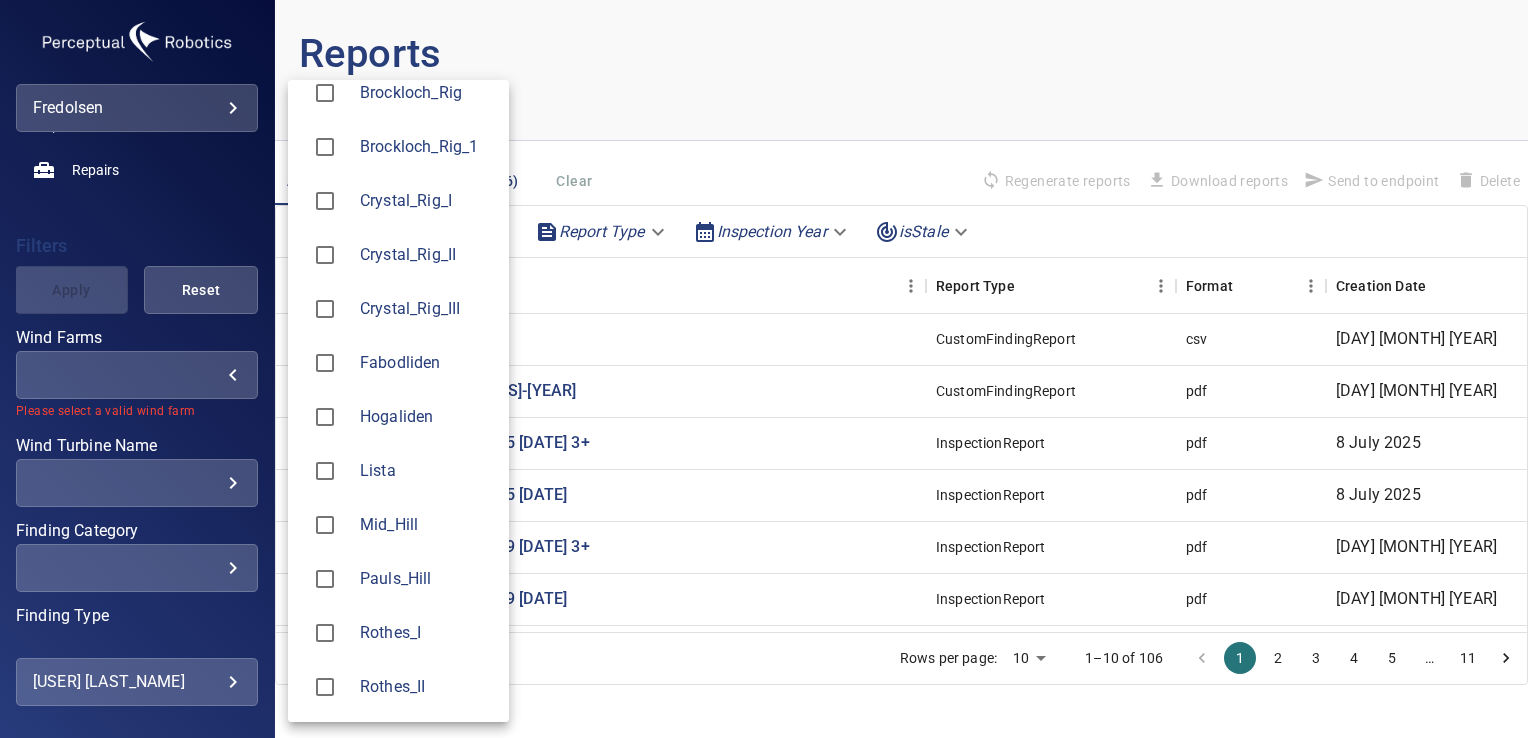 type on "**********" 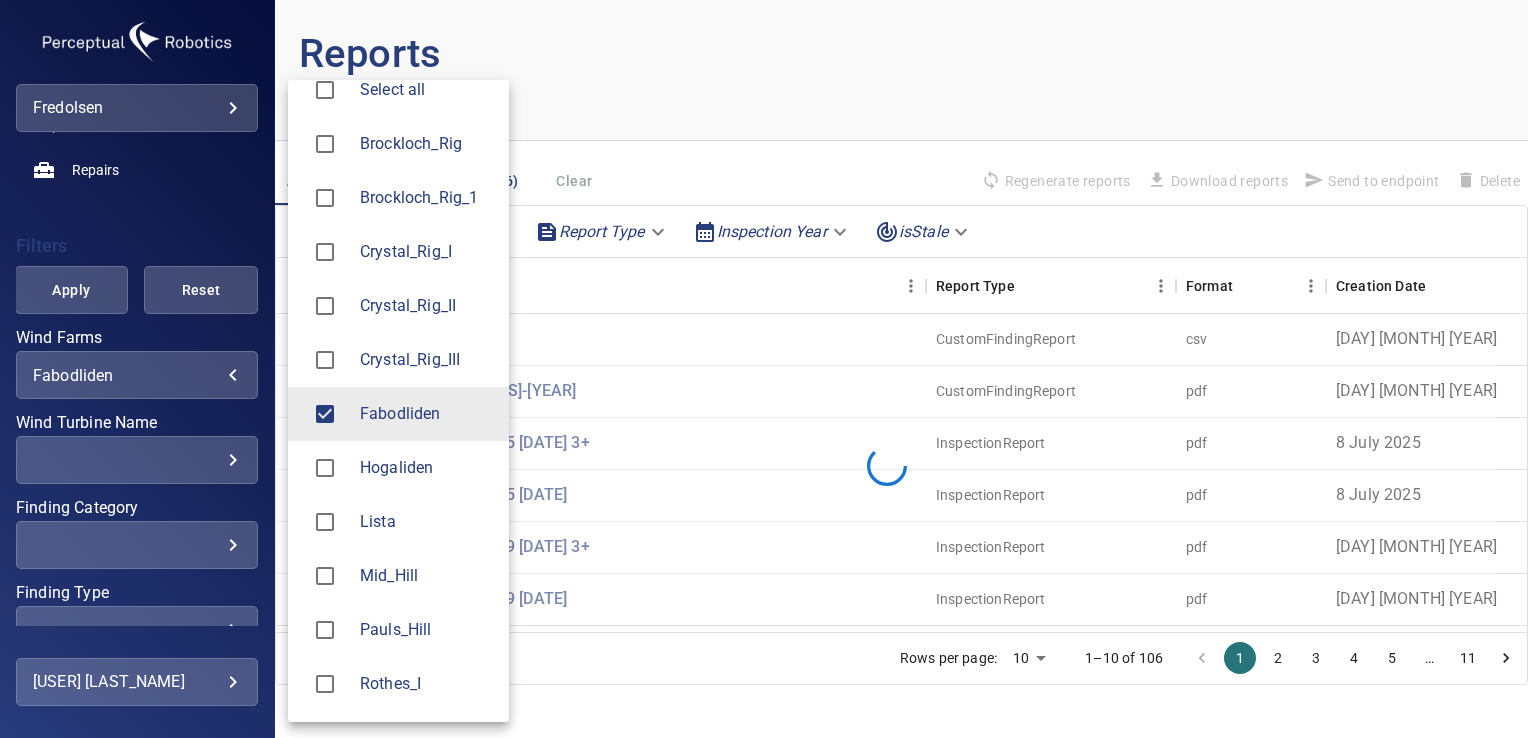 scroll, scrollTop: 0, scrollLeft: 0, axis: both 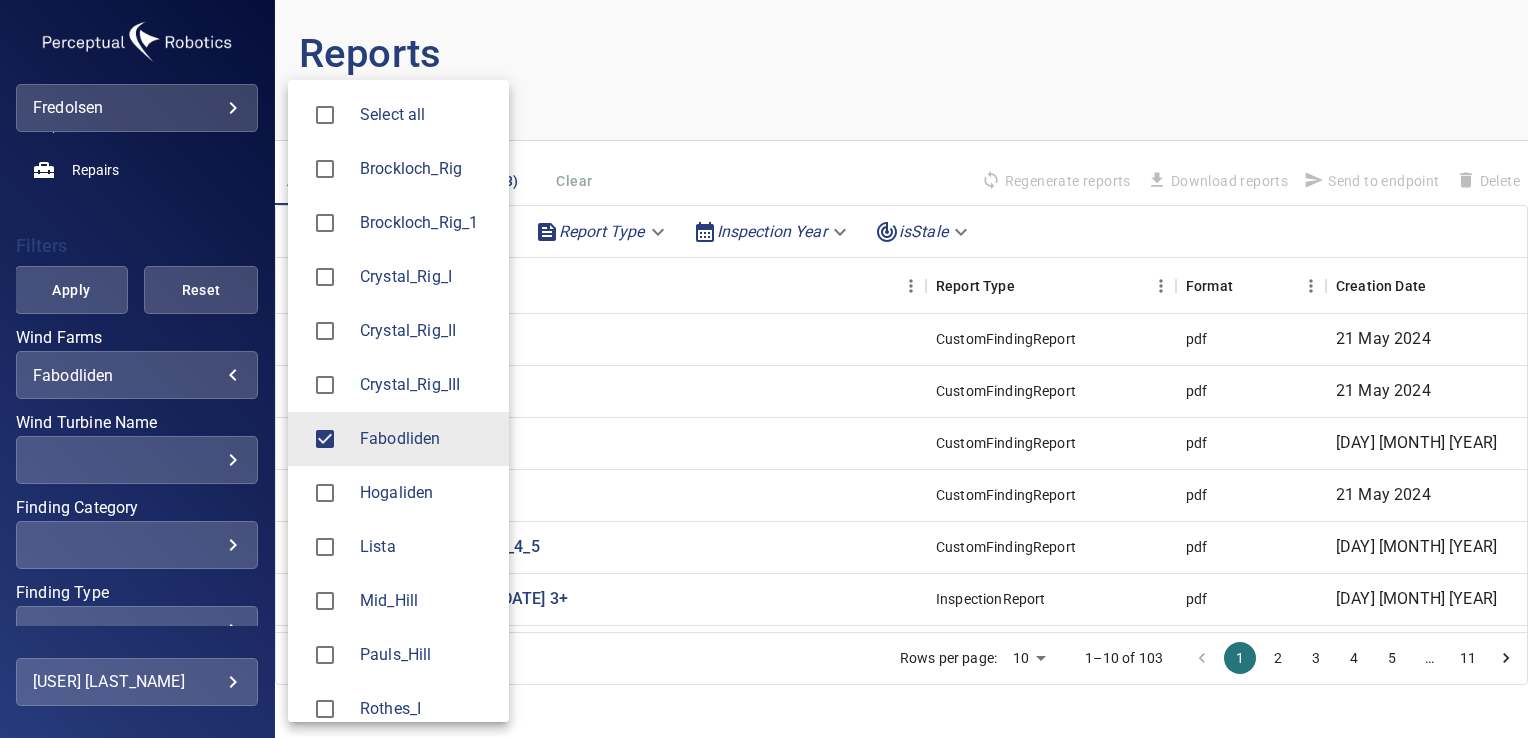click at bounding box center [764, 369] 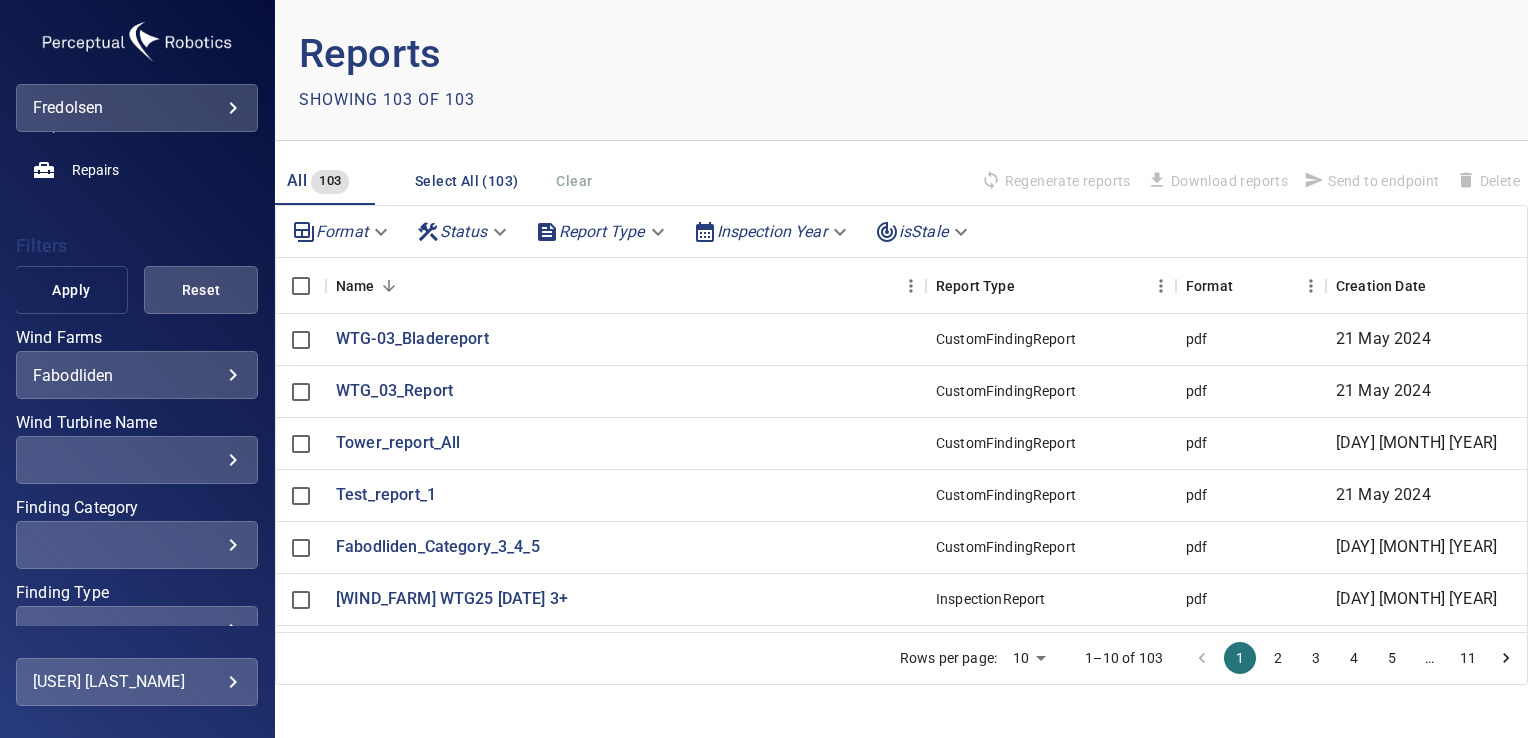 click on "Apply" at bounding box center [72, 290] 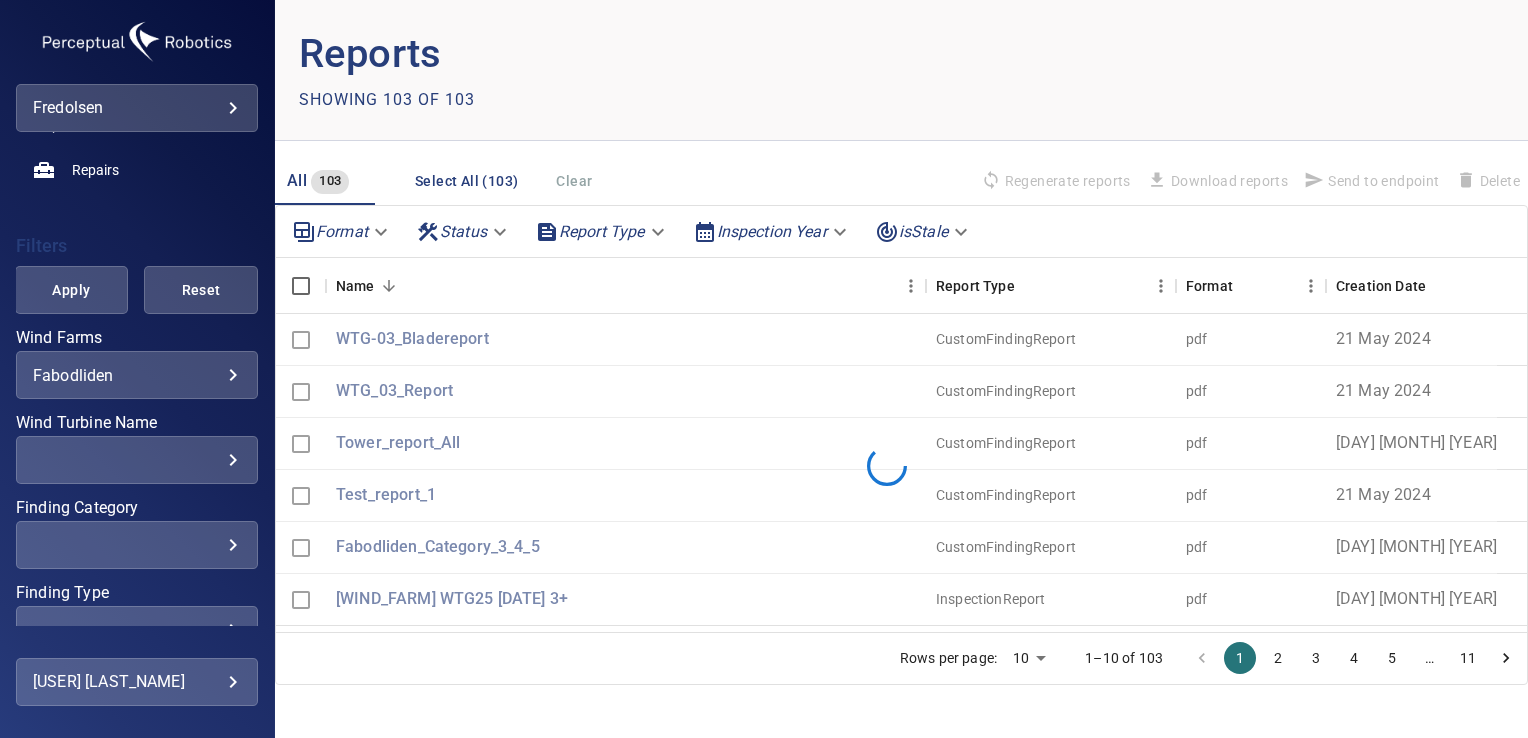 scroll, scrollTop: 226, scrollLeft: 0, axis: vertical 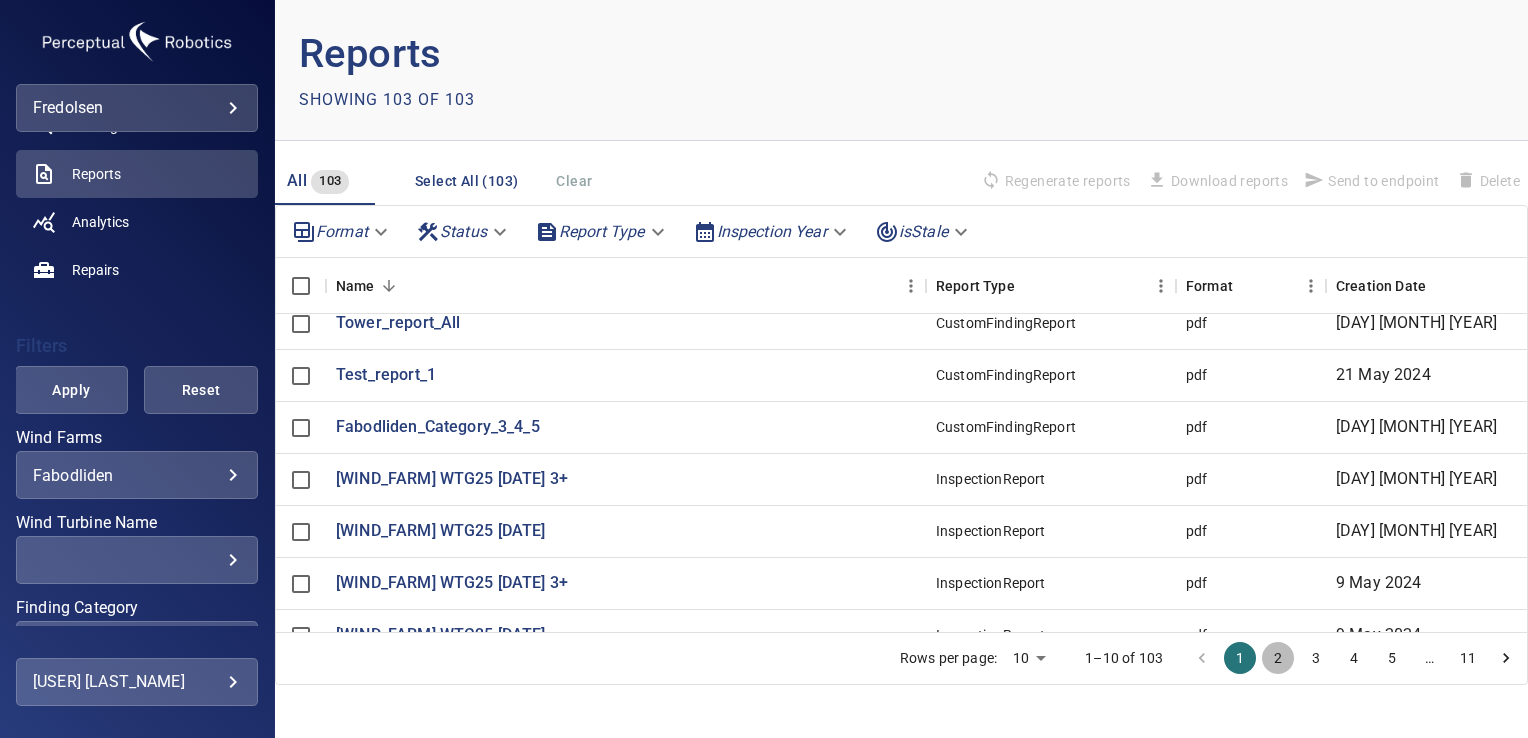 click on "2" at bounding box center (1278, 658) 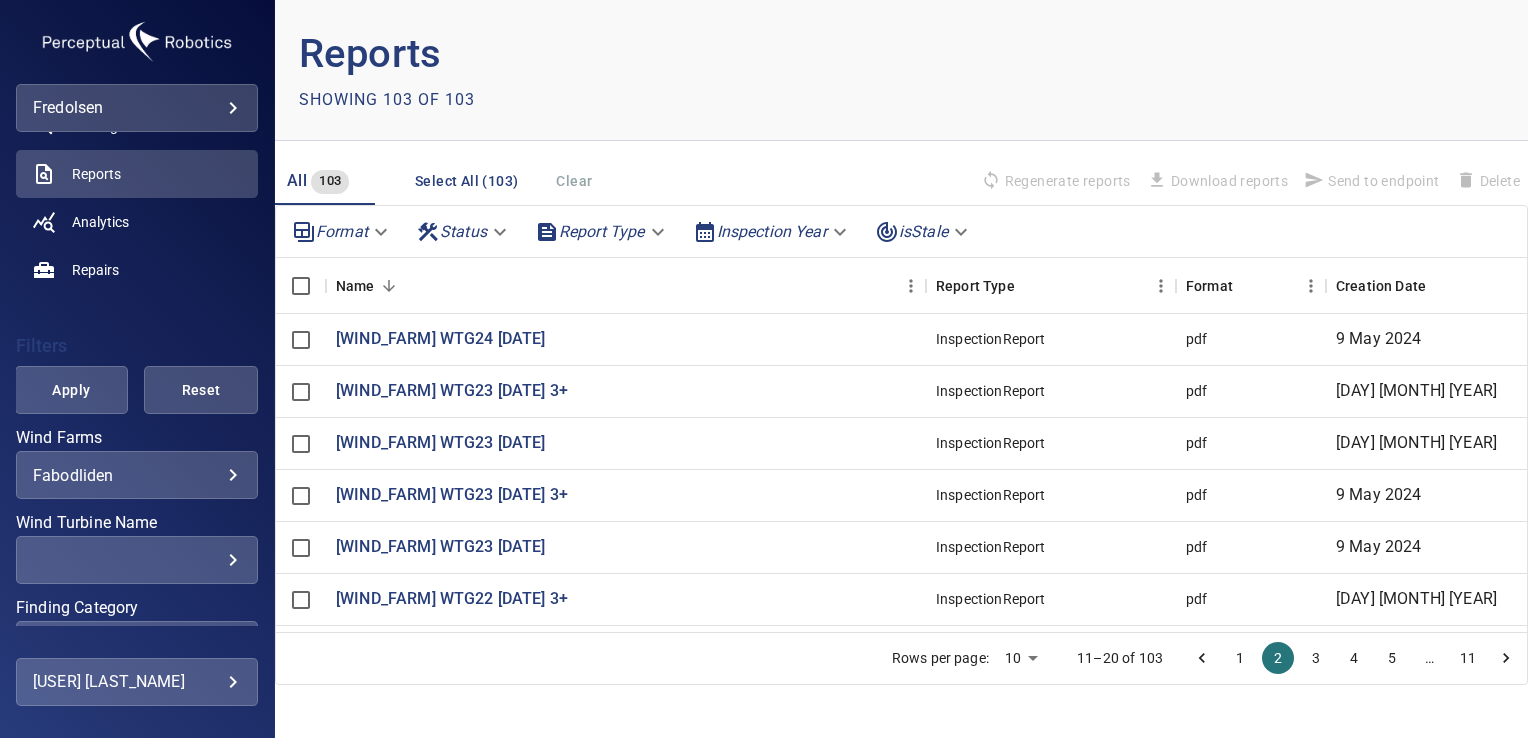 click on "3" at bounding box center [1316, 658] 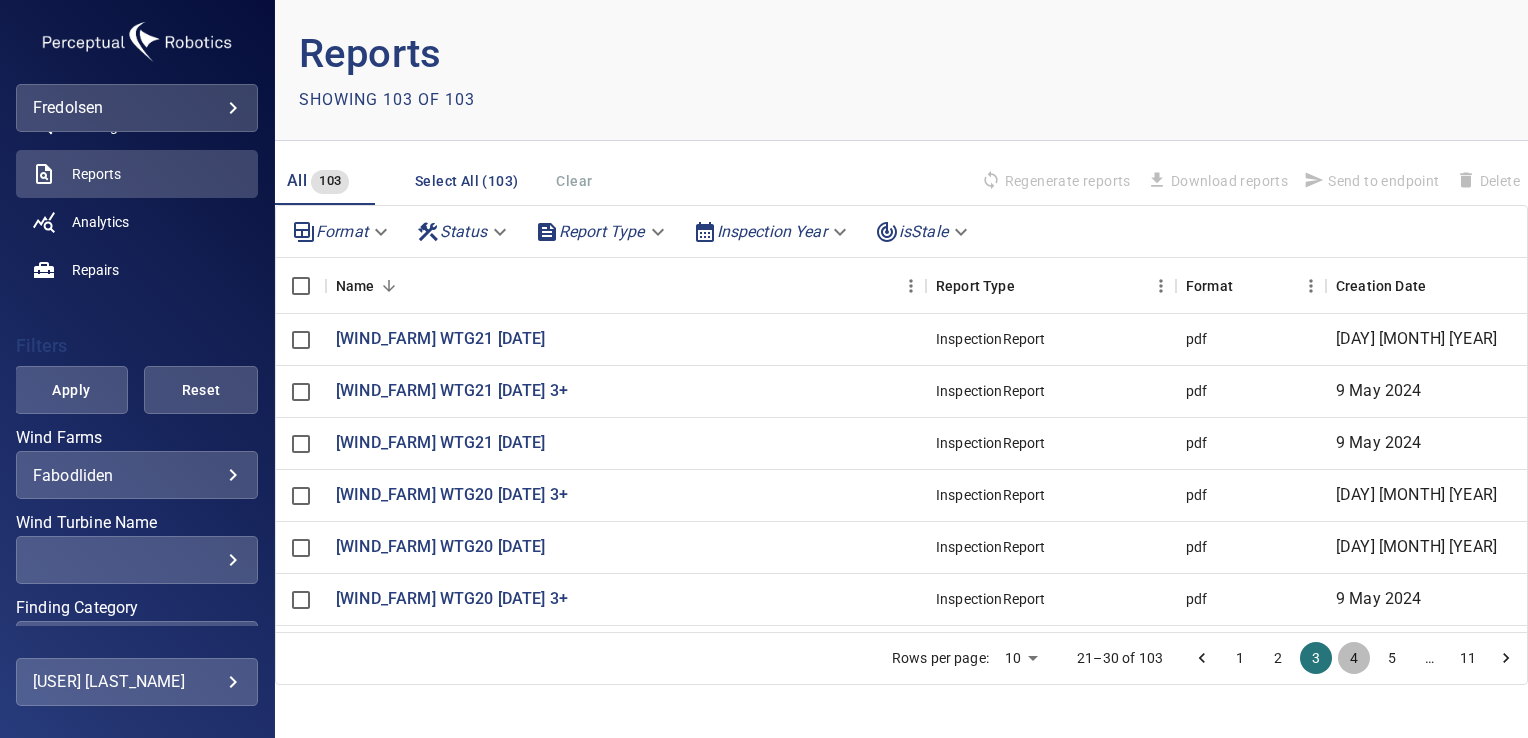 click on "4" at bounding box center (1354, 658) 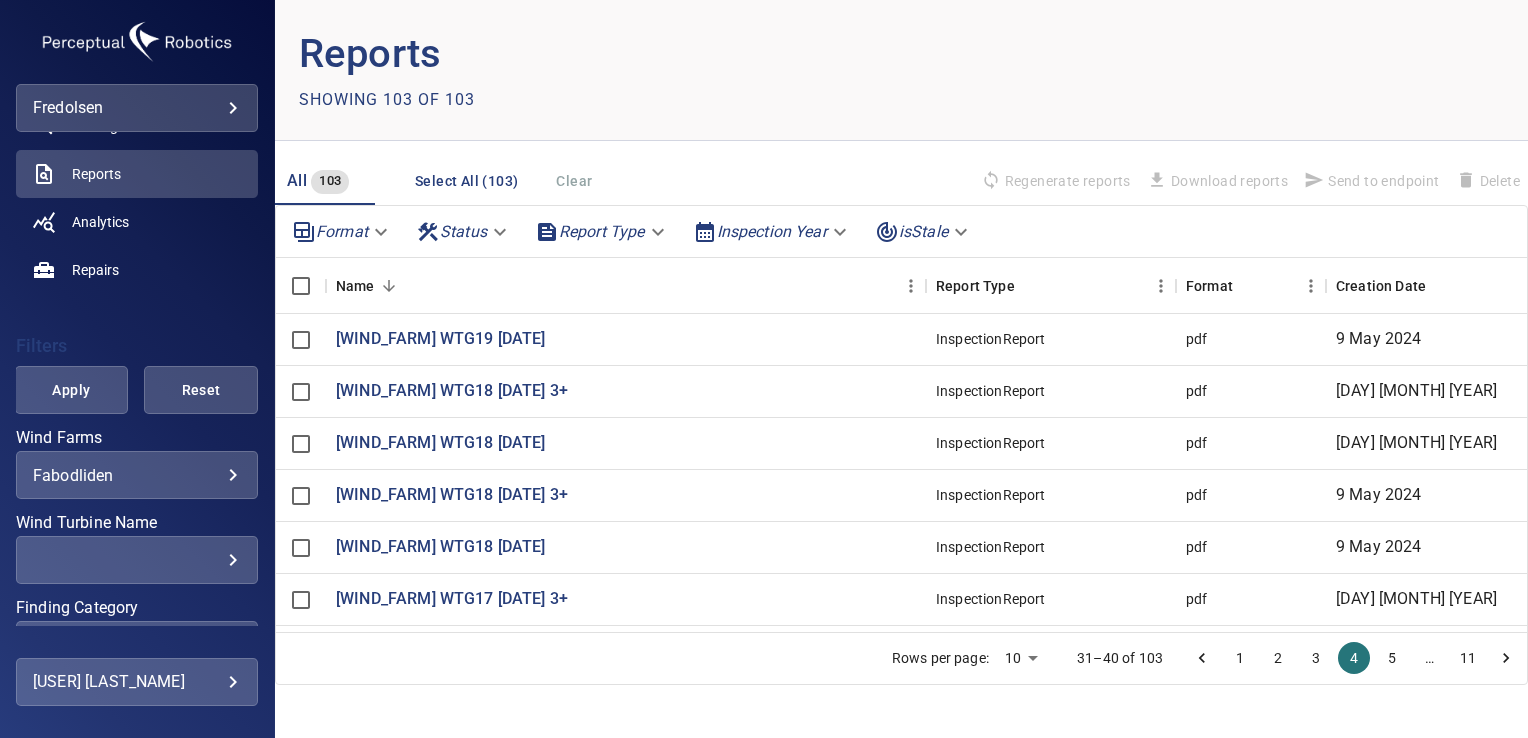 click on "**********" at bounding box center [764, 369] 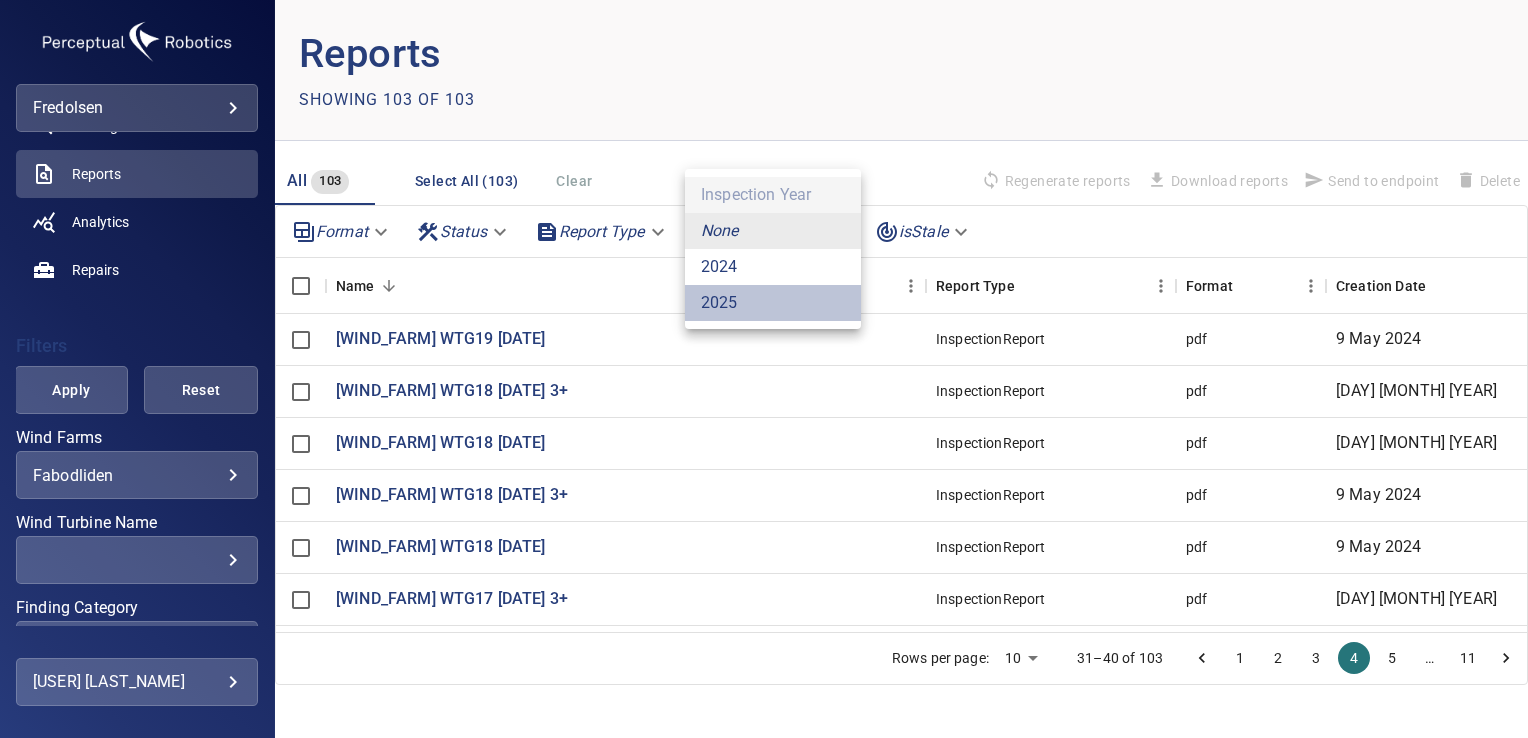 click on "2025" at bounding box center (773, 303) 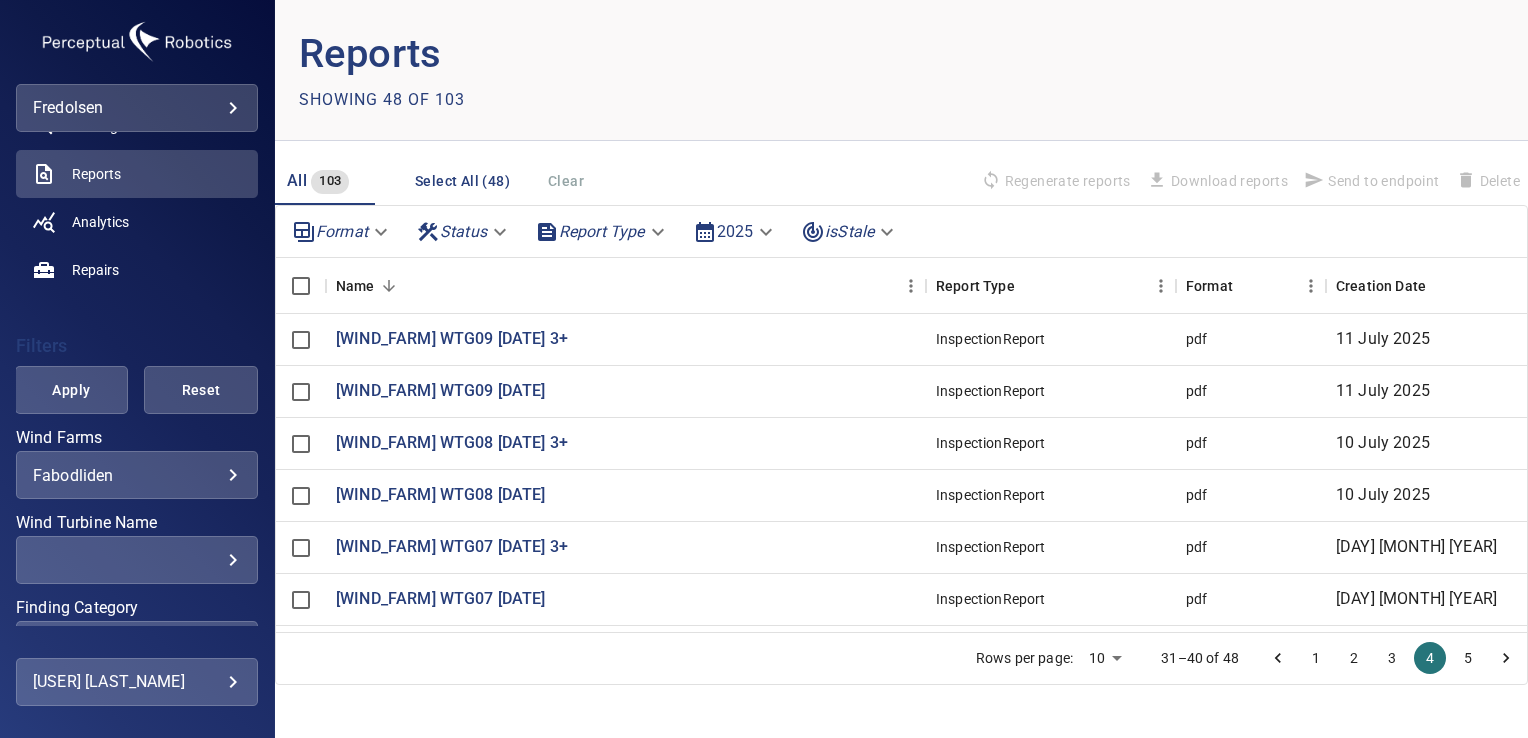 click on "5" at bounding box center (1468, 658) 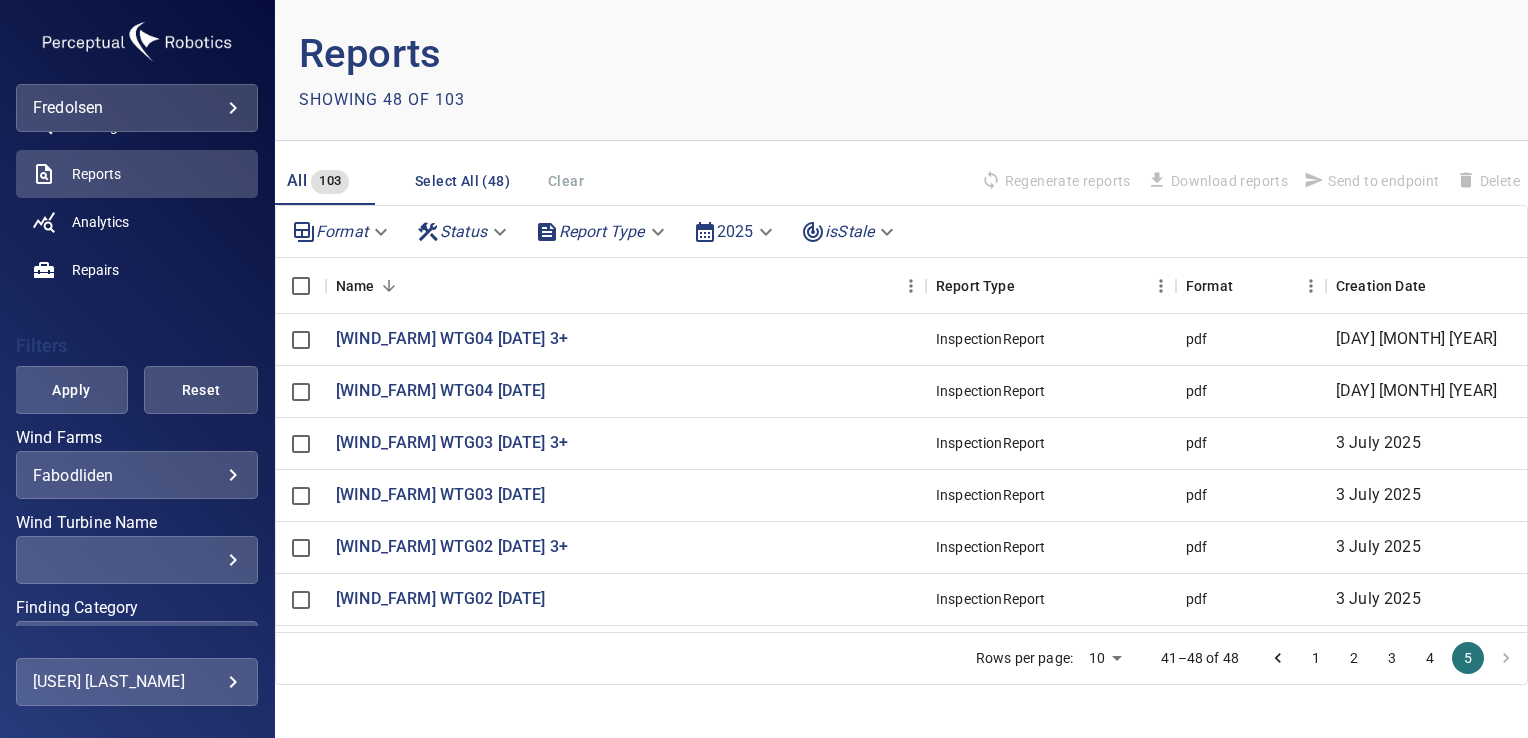 click on "2" at bounding box center (1354, 658) 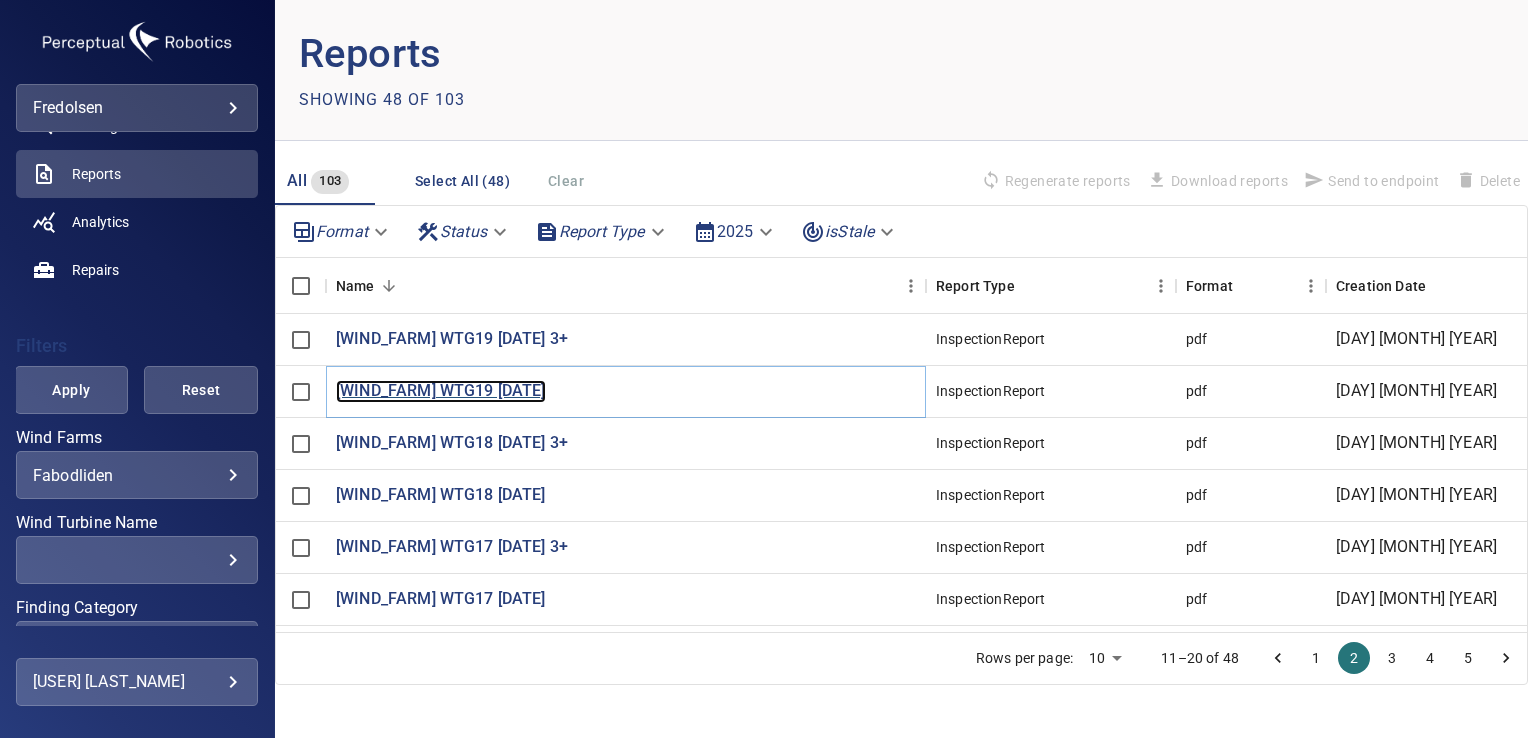 click on "[WIND_FARM] WTG19 [DATE]" at bounding box center [441, 391] 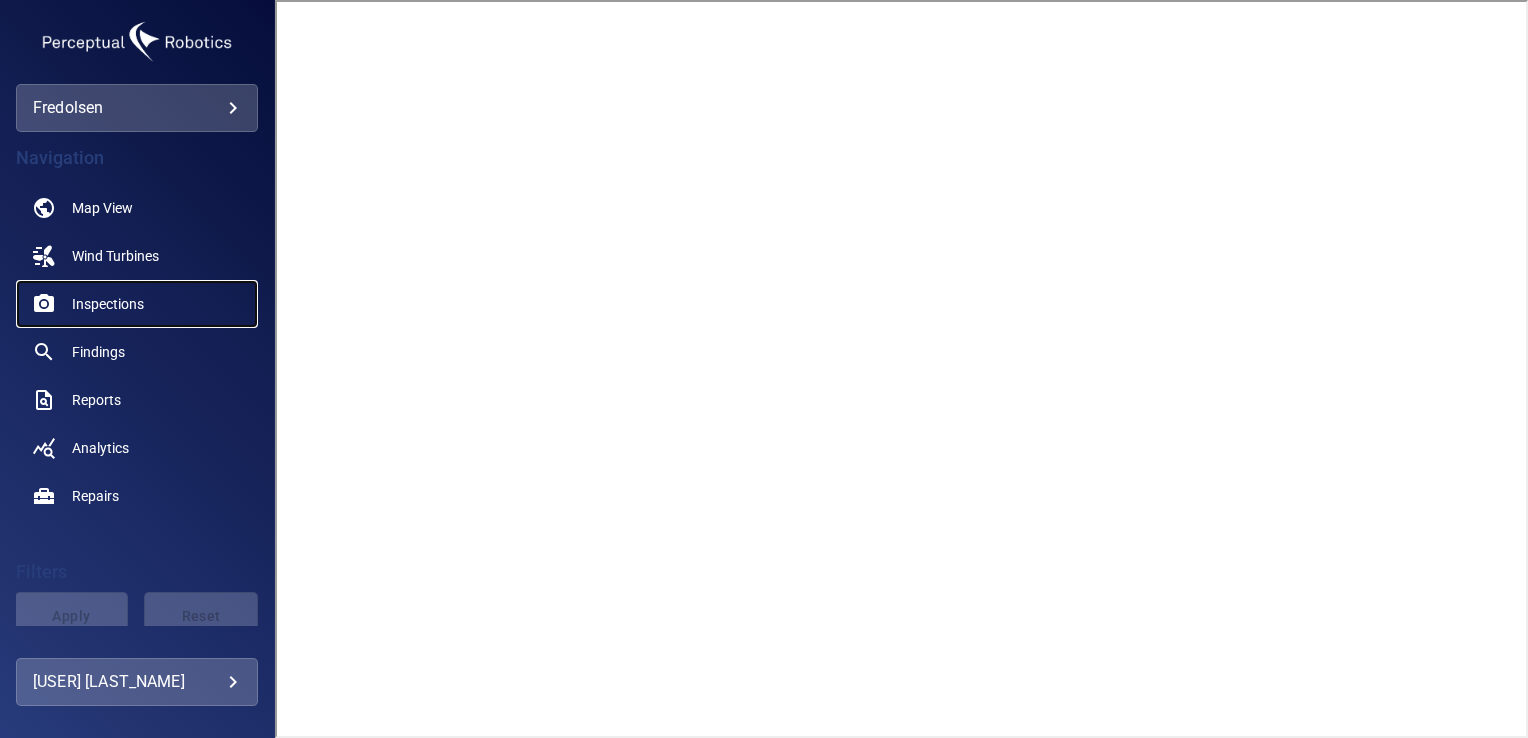 click on "Inspections" at bounding box center [108, 304] 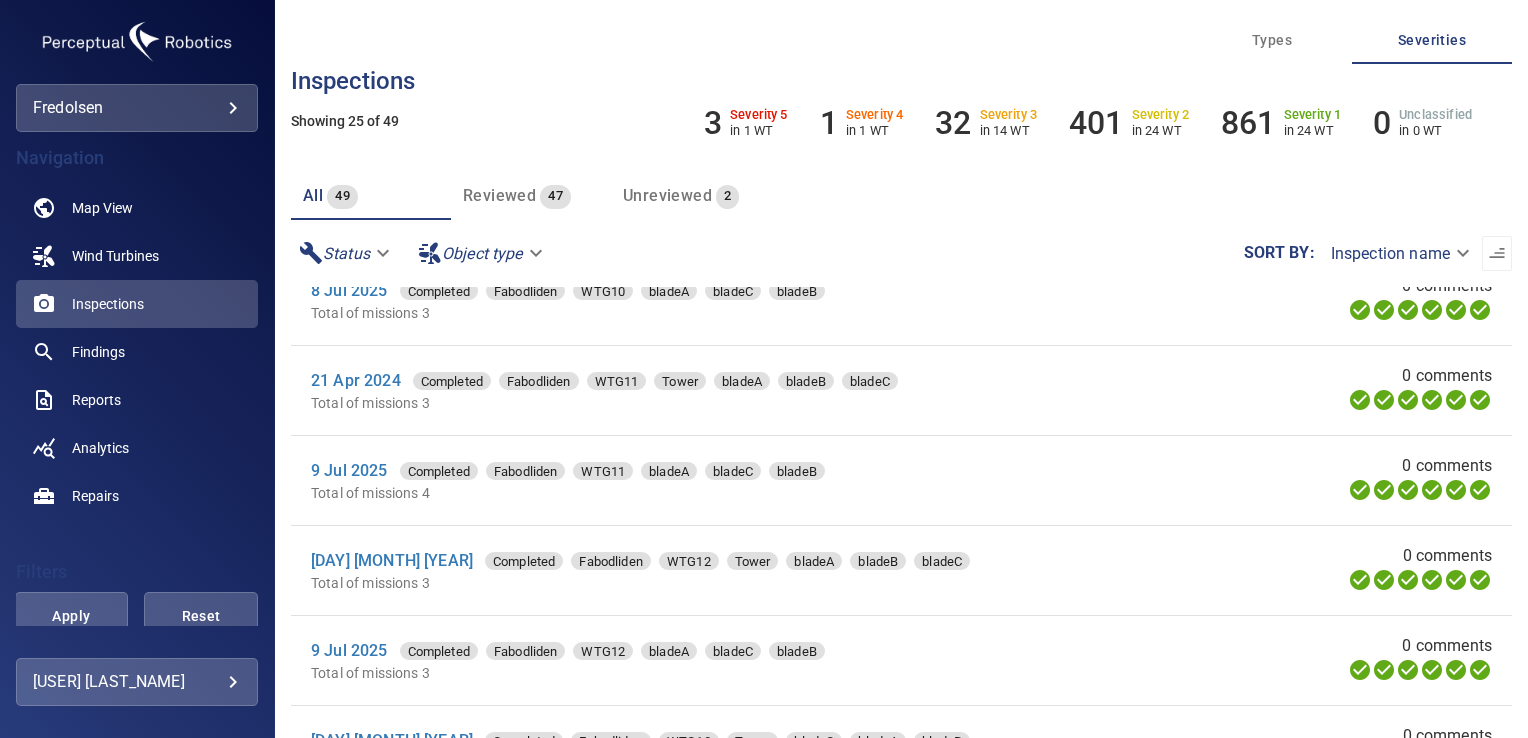 scroll, scrollTop: 1764, scrollLeft: 0, axis: vertical 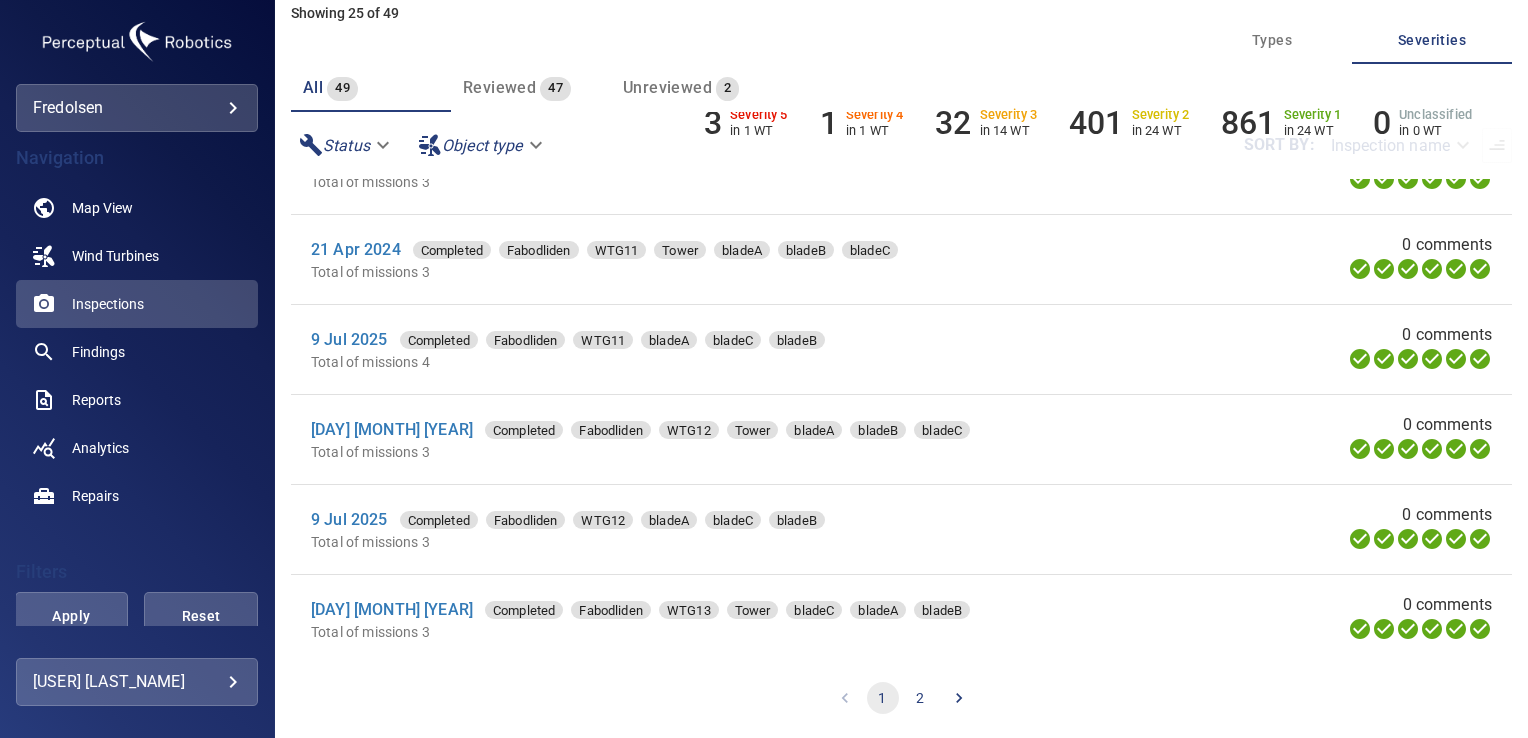 click on "2" at bounding box center [921, 698] 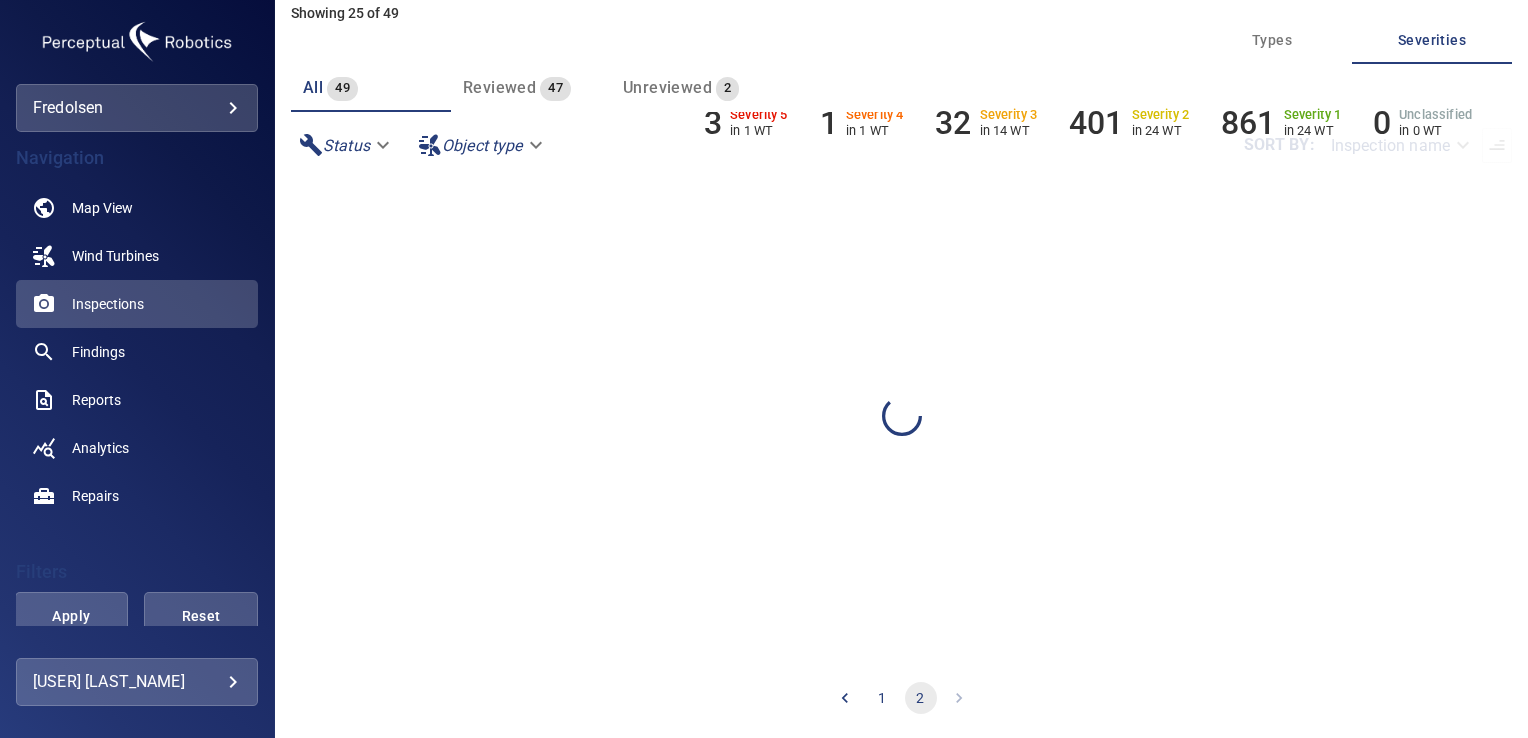 scroll, scrollTop: 0, scrollLeft: 0, axis: both 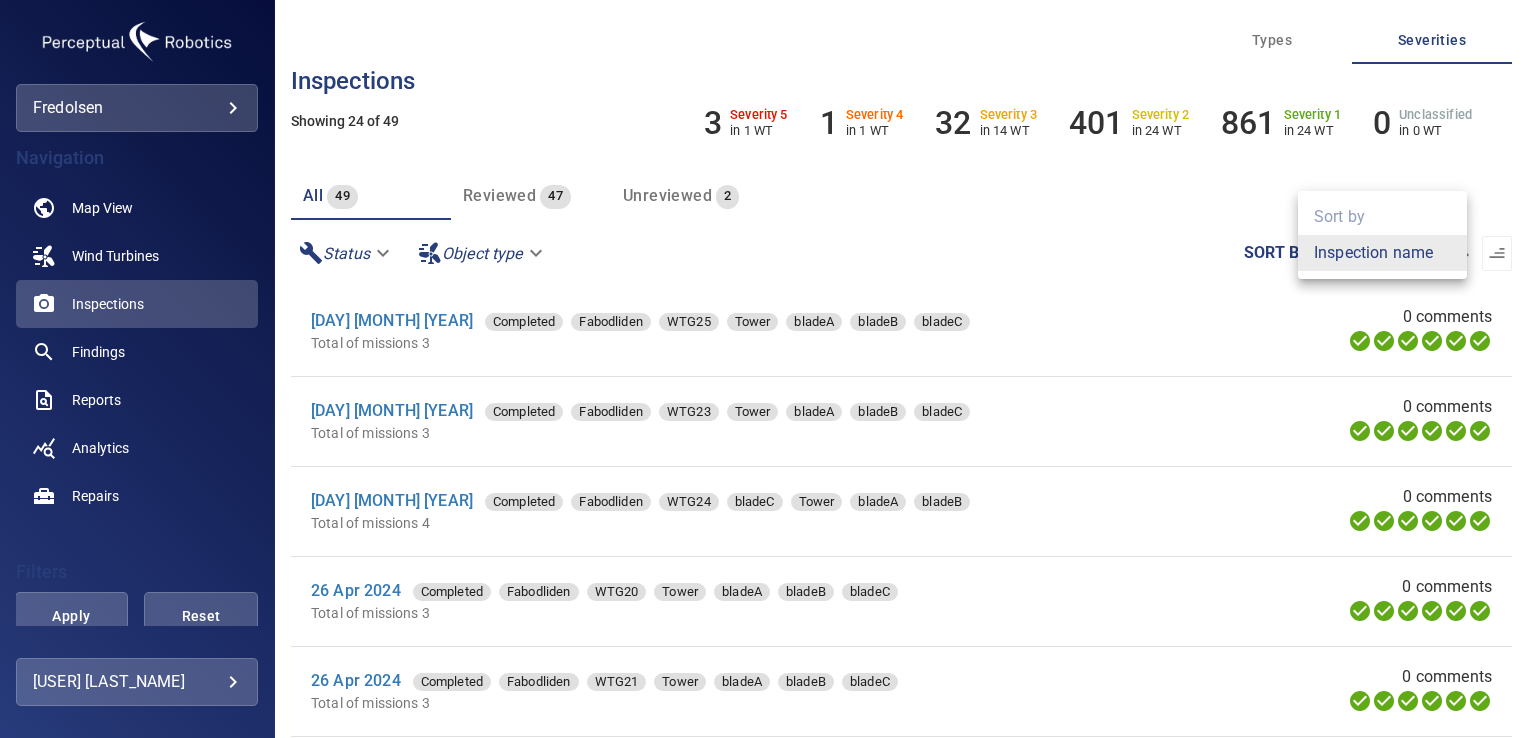 click on "**********" at bounding box center [764, 369] 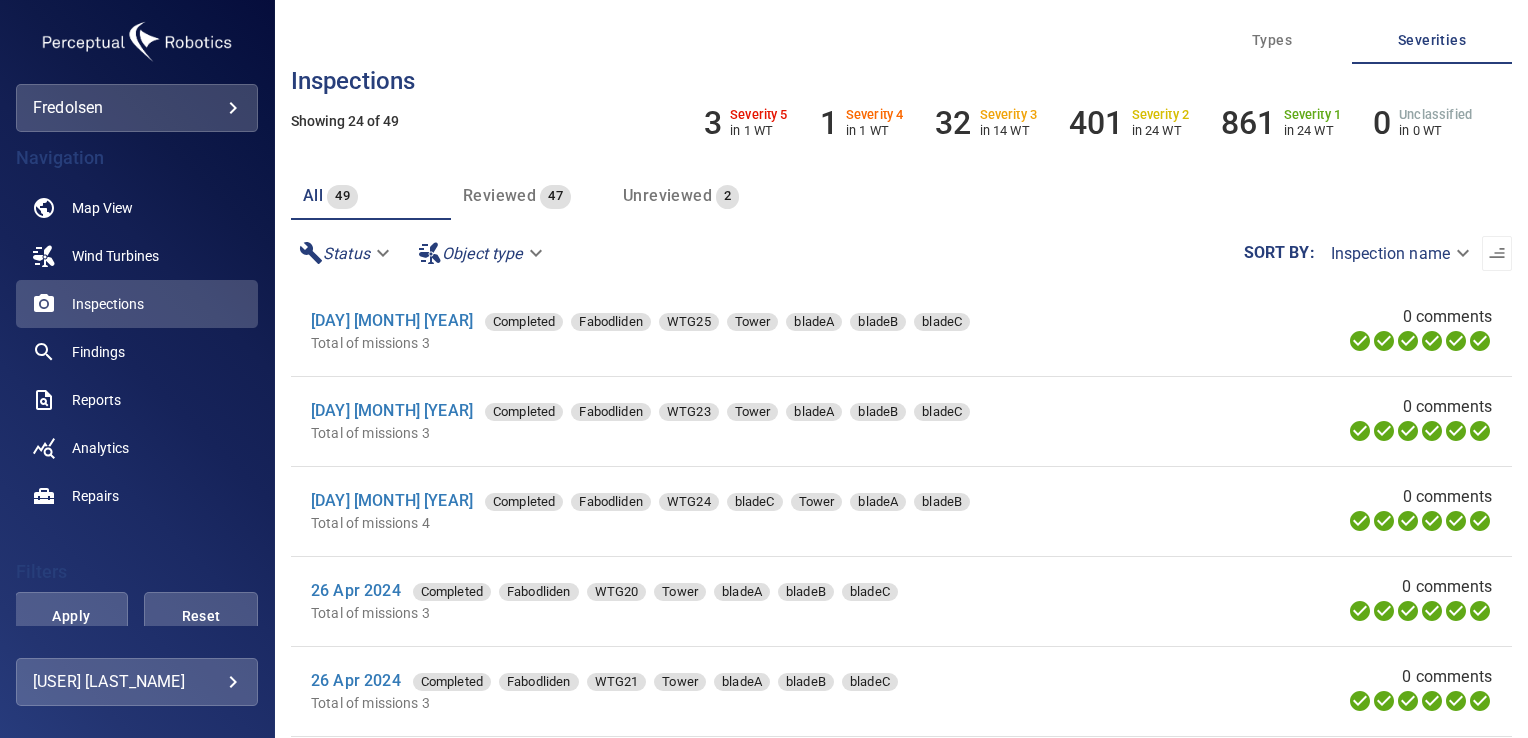 click on "**********" at bounding box center [764, 369] 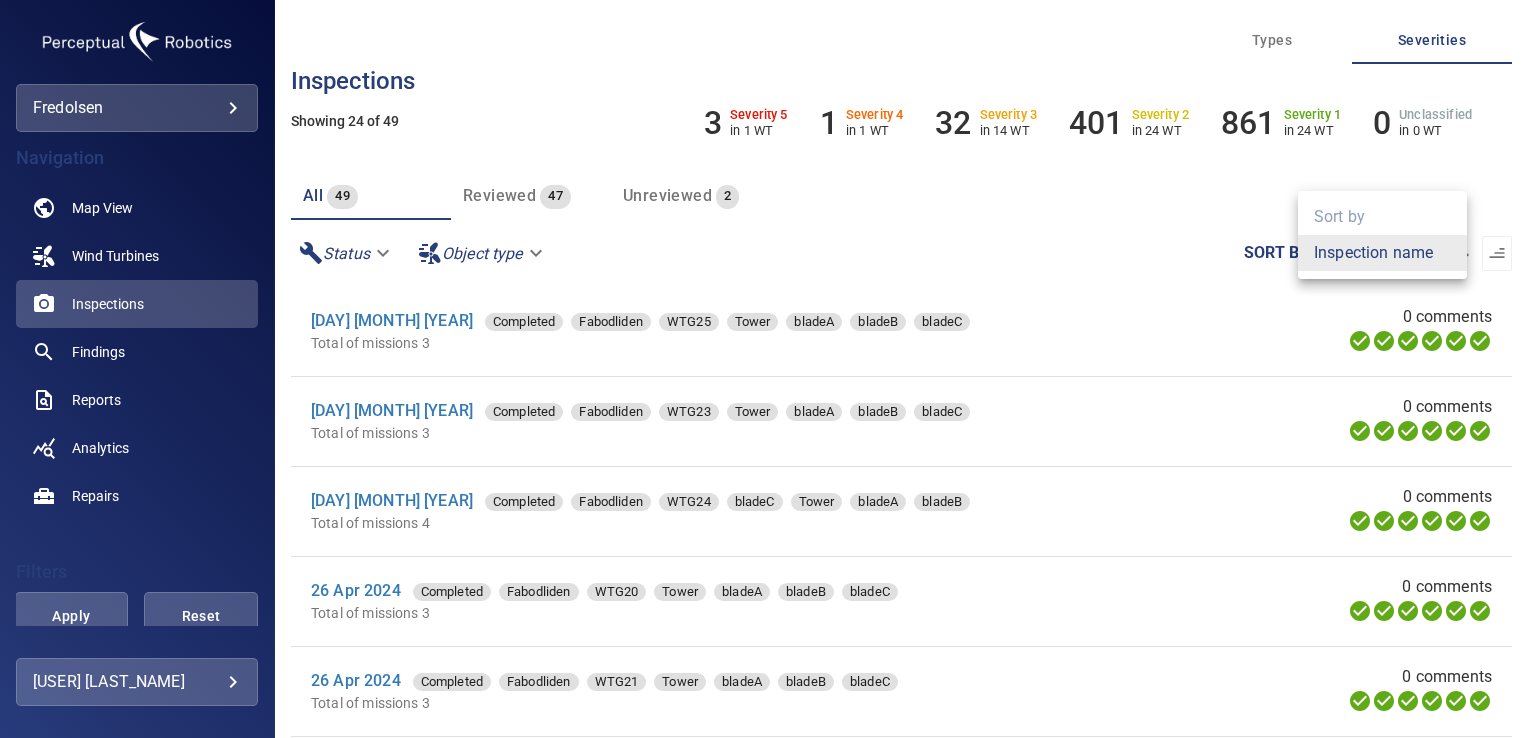 click on "Sort by Inspection name" at bounding box center [1382, 235] 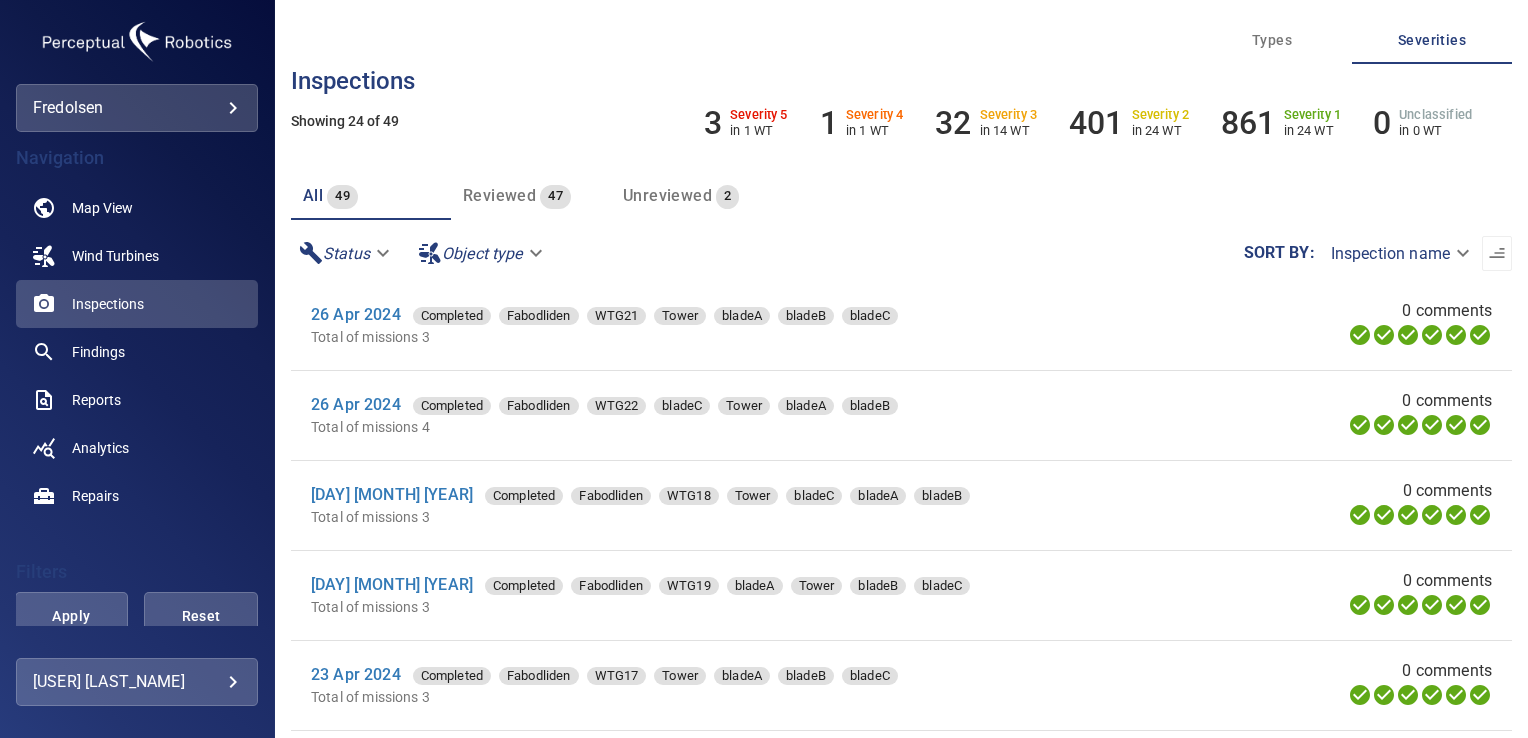 scroll, scrollTop: 400, scrollLeft: 0, axis: vertical 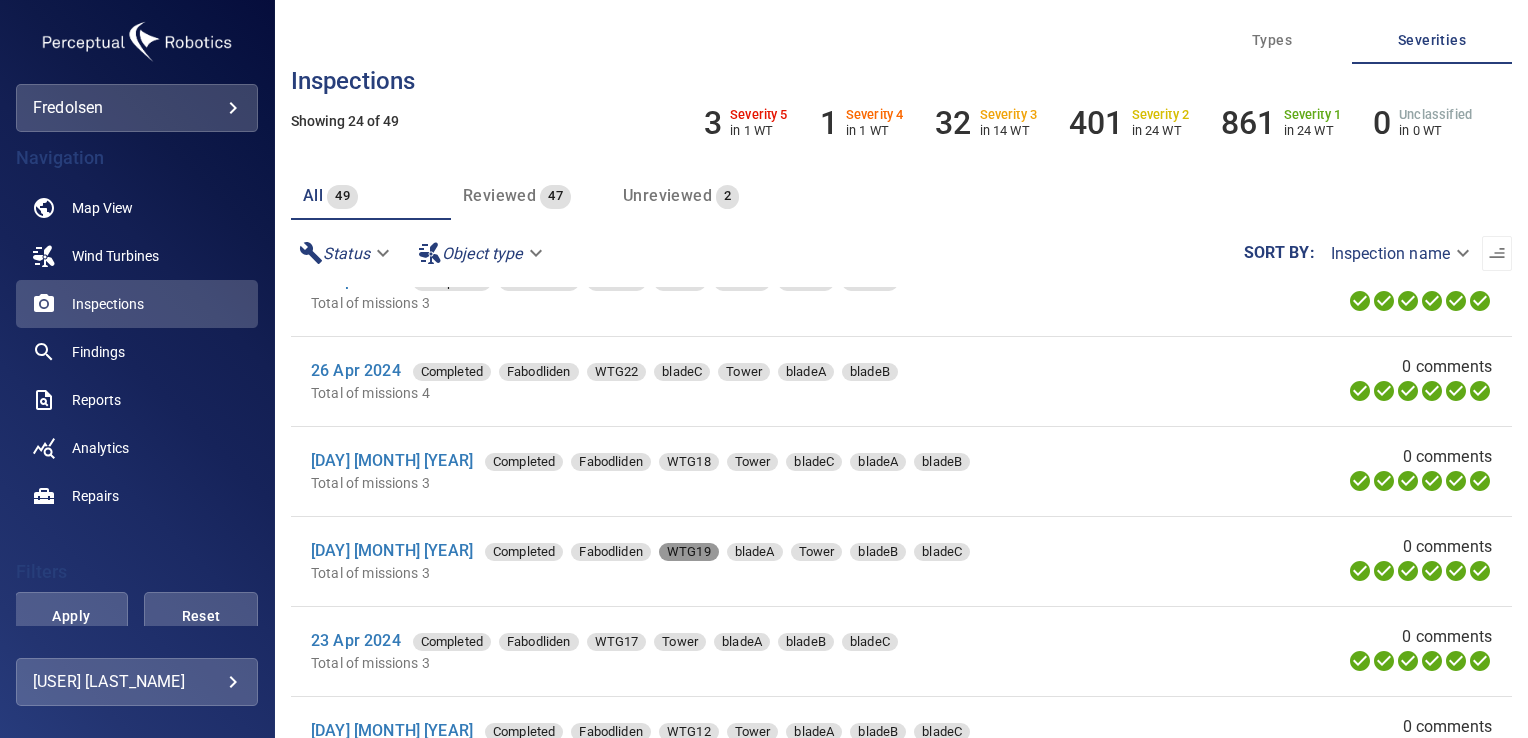 click on "WTG19" at bounding box center [689, 552] 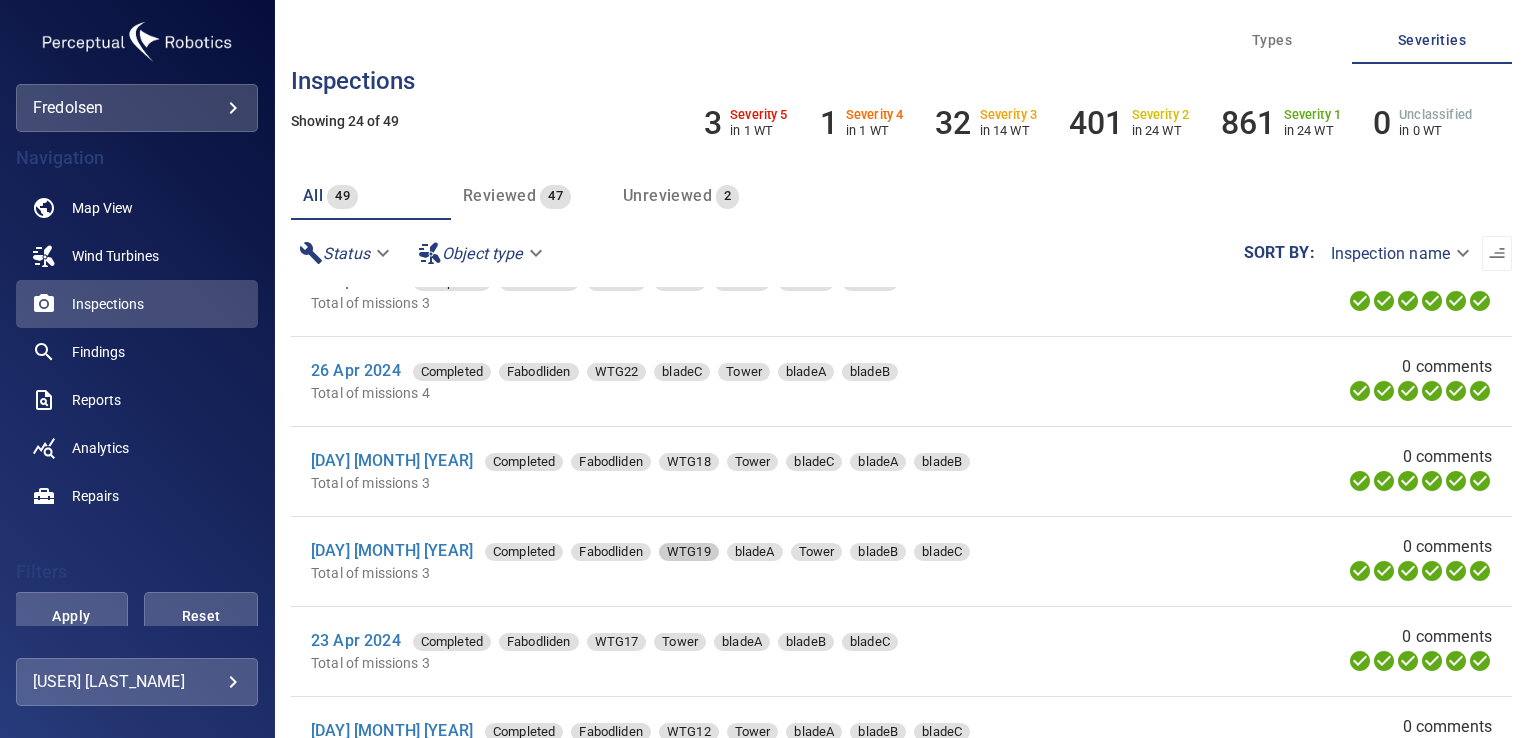 click on "WTG19" at bounding box center [689, 552] 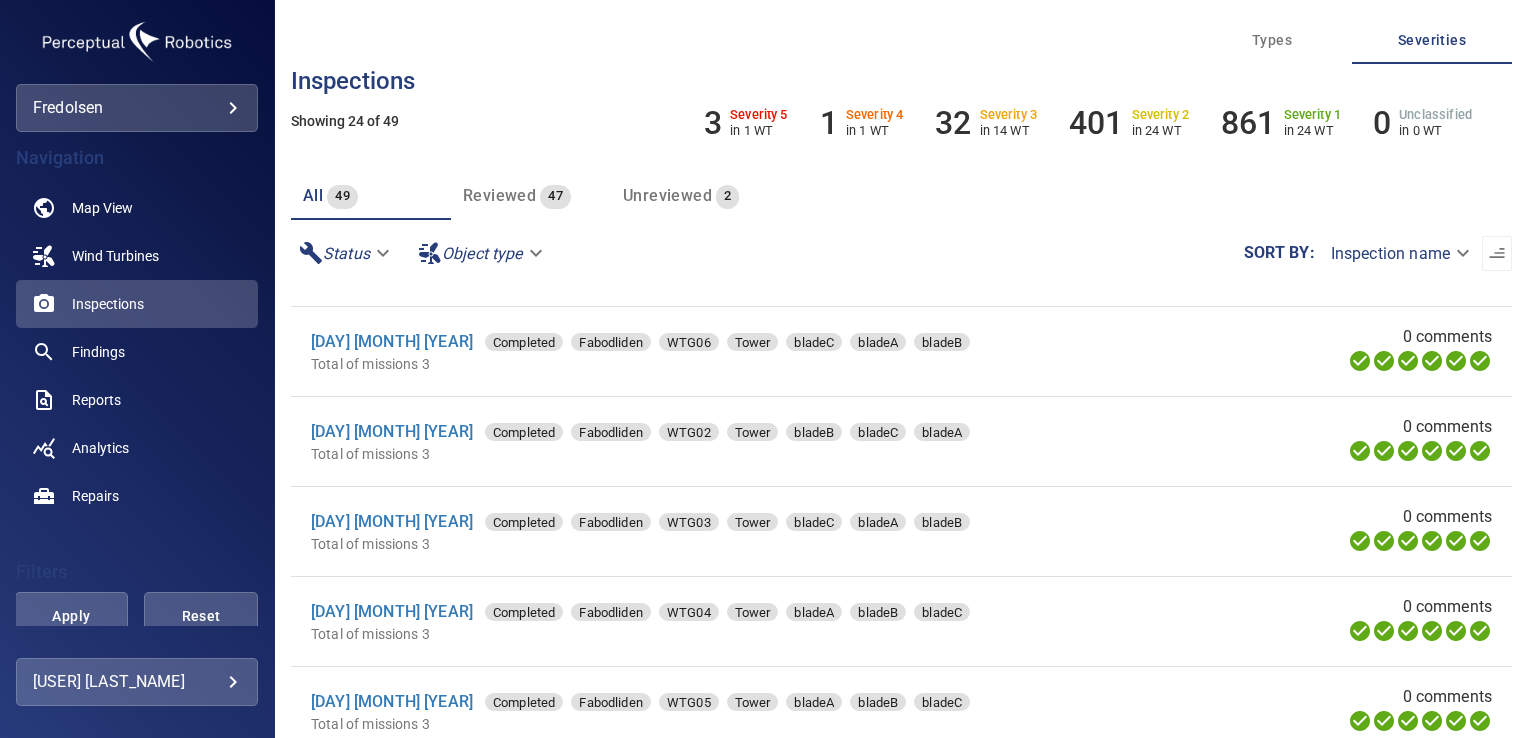 scroll, scrollTop: 1674, scrollLeft: 0, axis: vertical 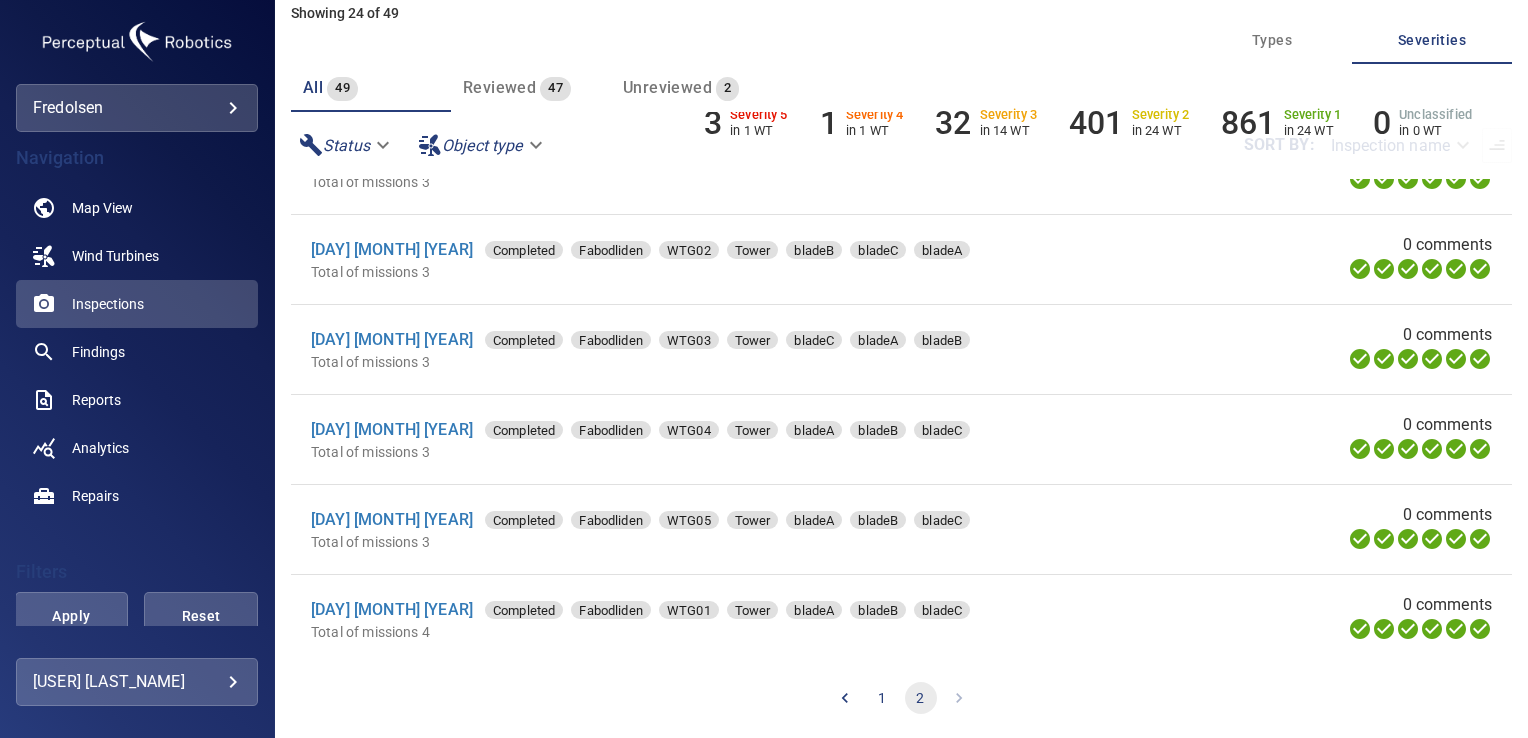 click on "1" at bounding box center (883, 698) 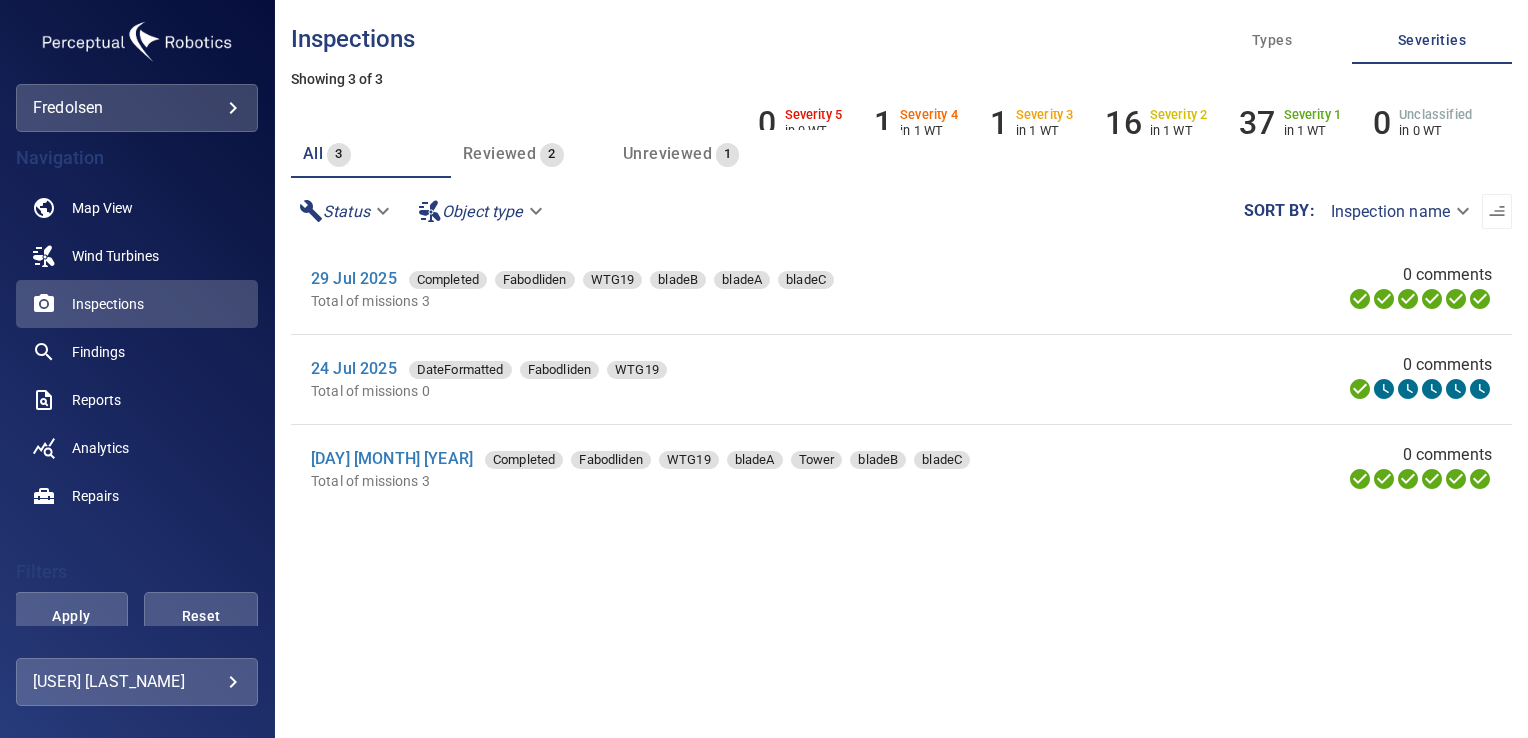 scroll, scrollTop: 8, scrollLeft: 0, axis: vertical 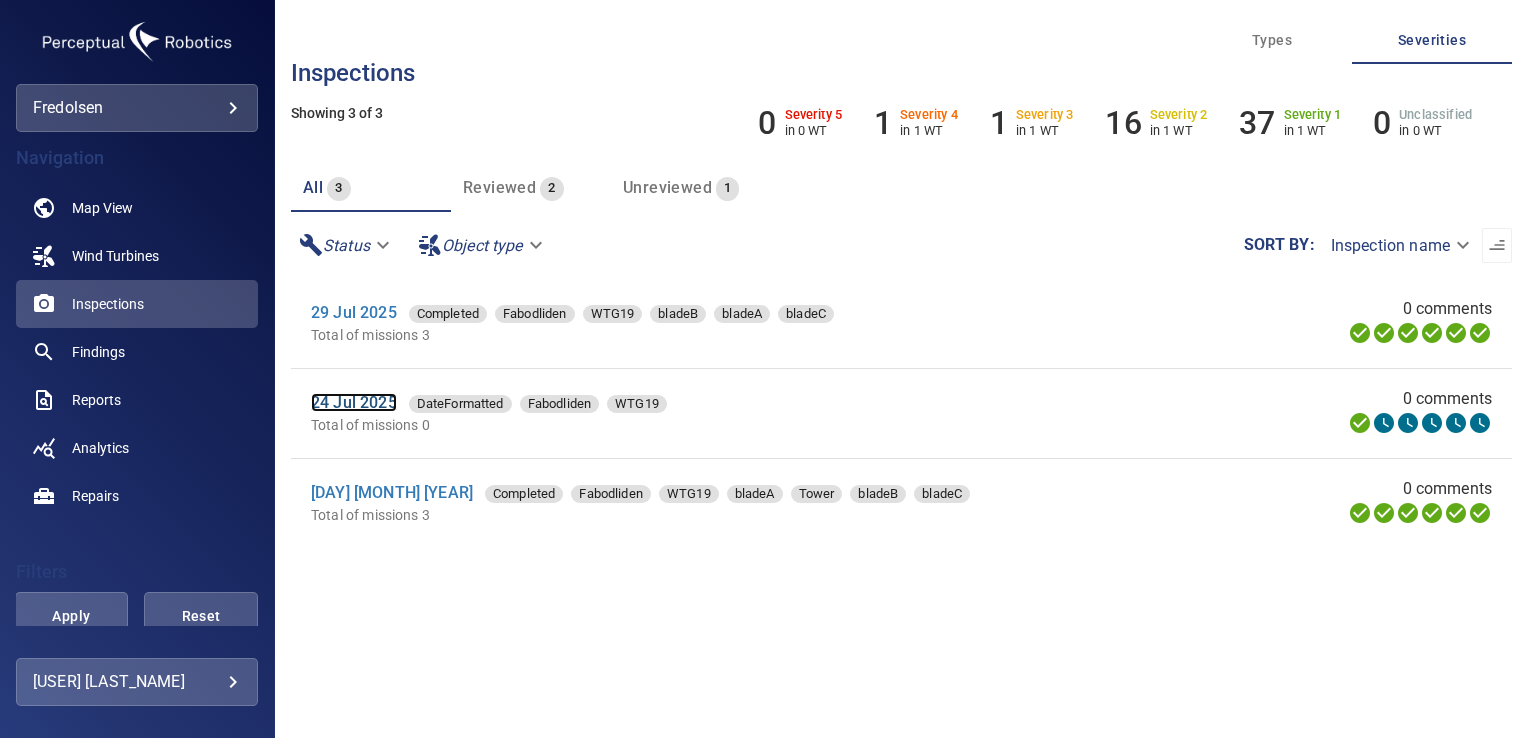 click on "24 Jul 2025" at bounding box center [354, 402] 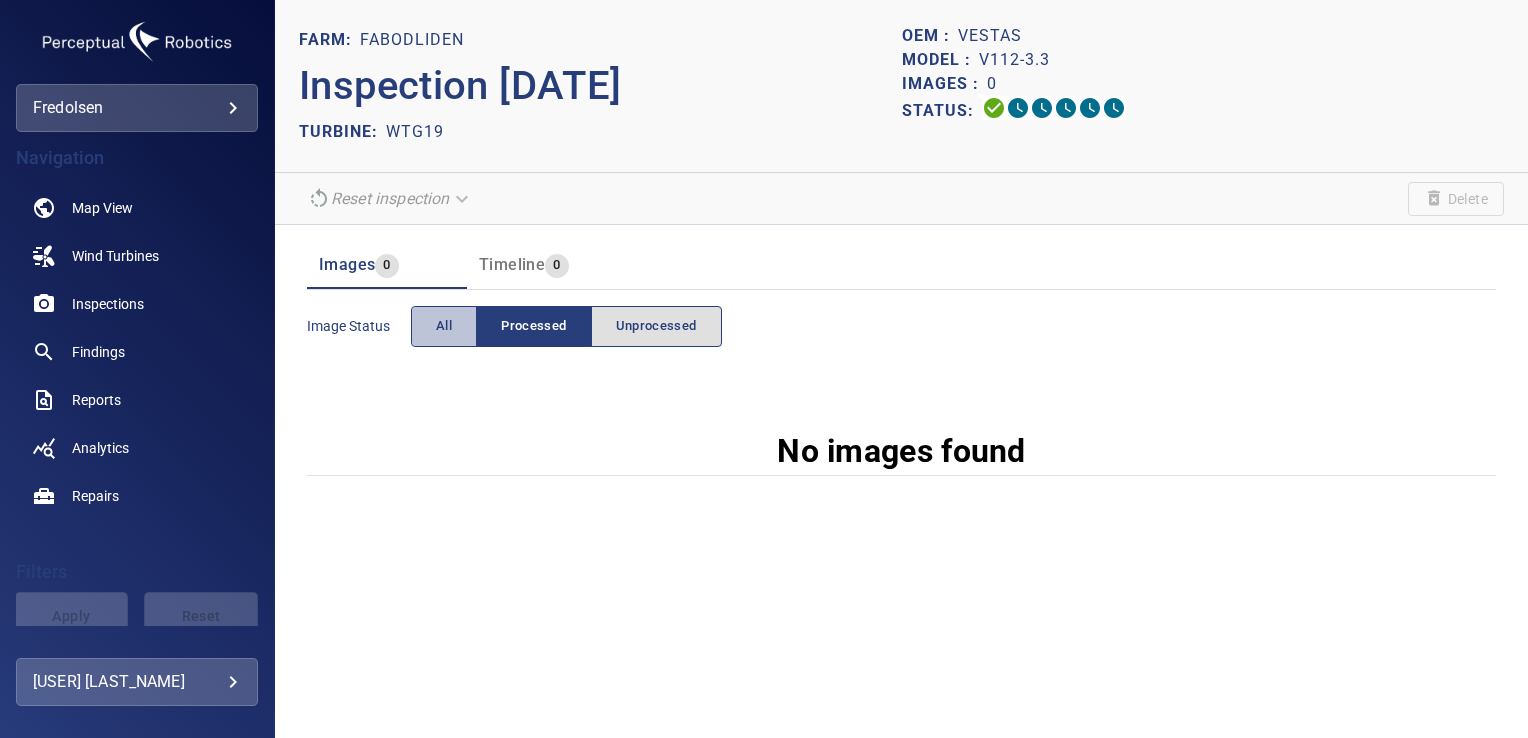 click on "All" at bounding box center [444, 326] 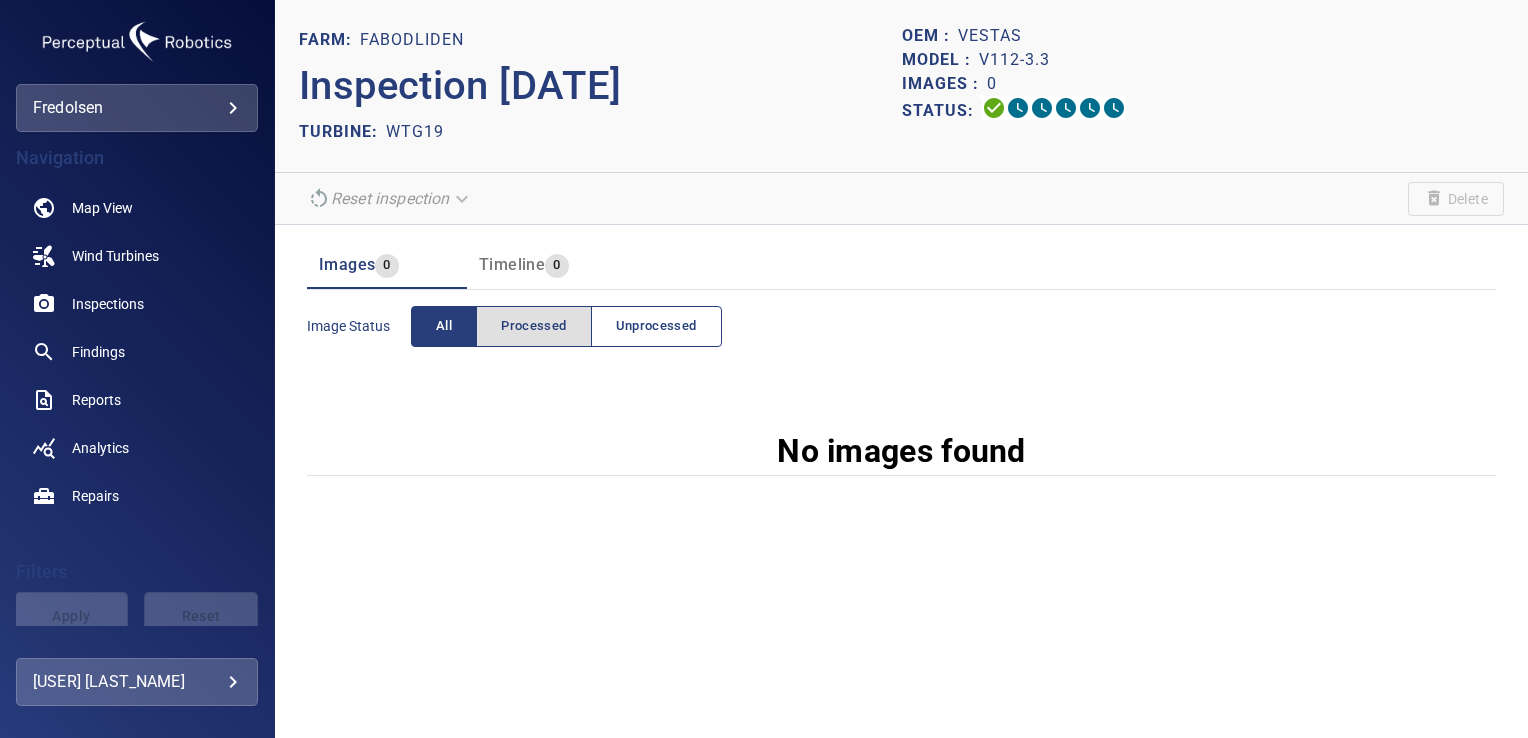 click on "Unprocessed" at bounding box center (656, 326) 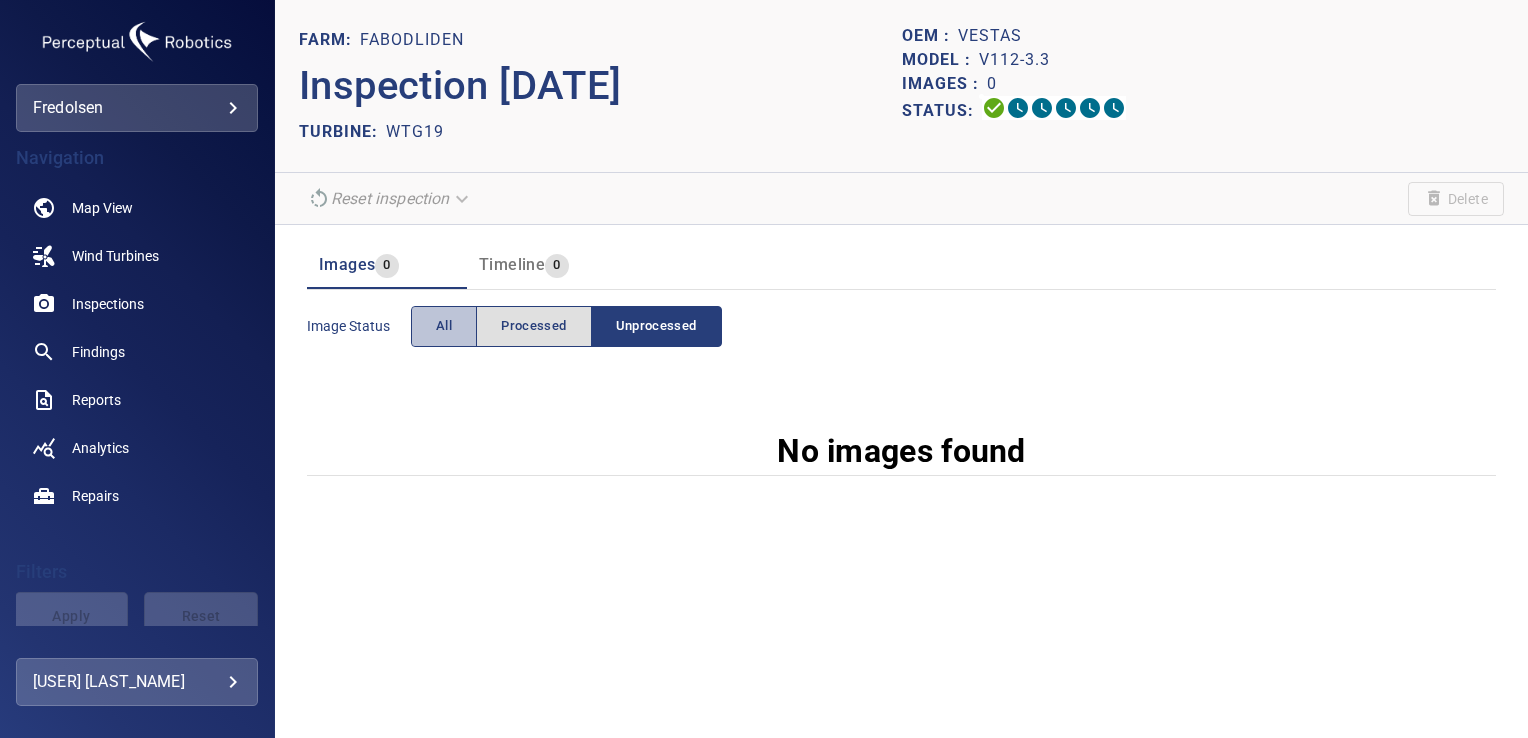 click on "All" at bounding box center [444, 326] 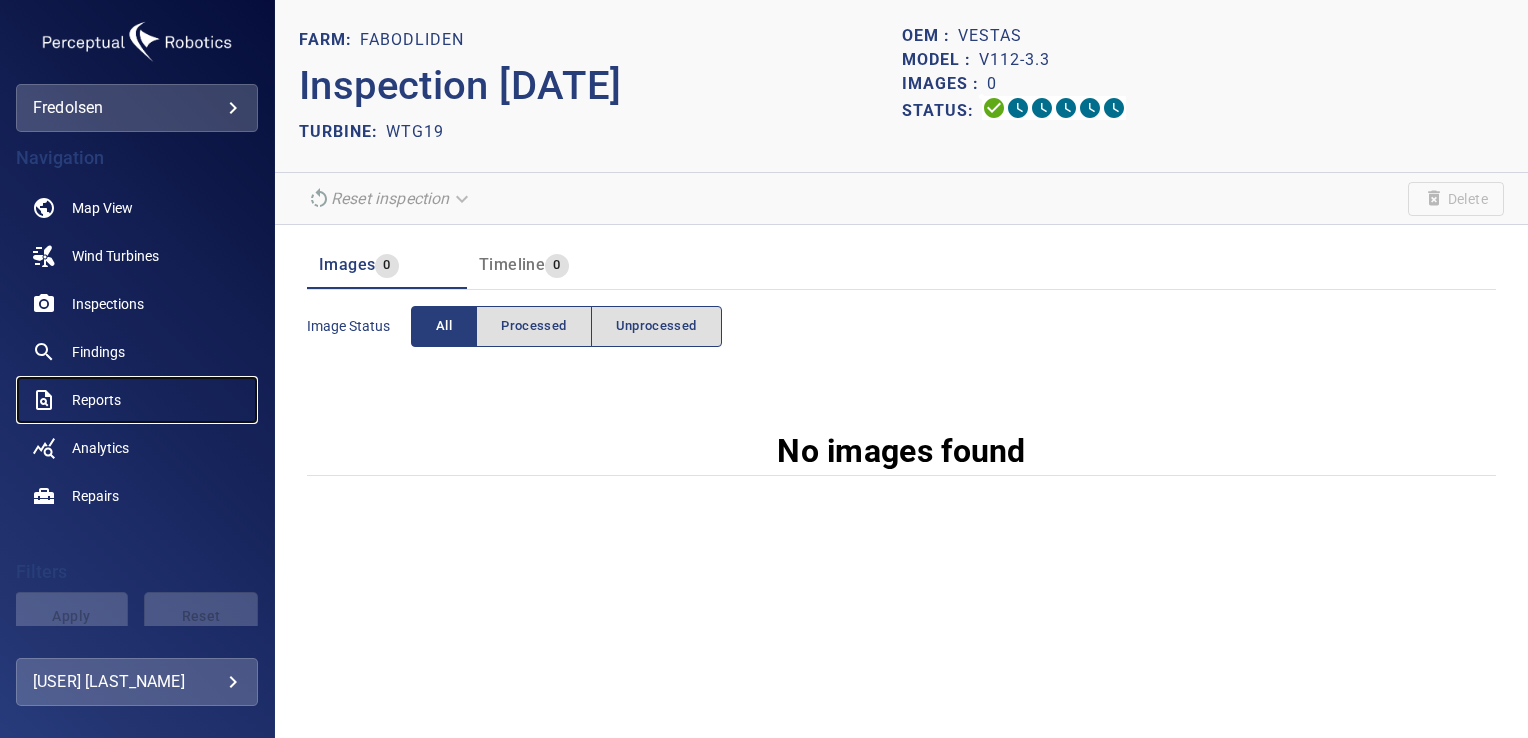 click on "Reports" at bounding box center (96, 400) 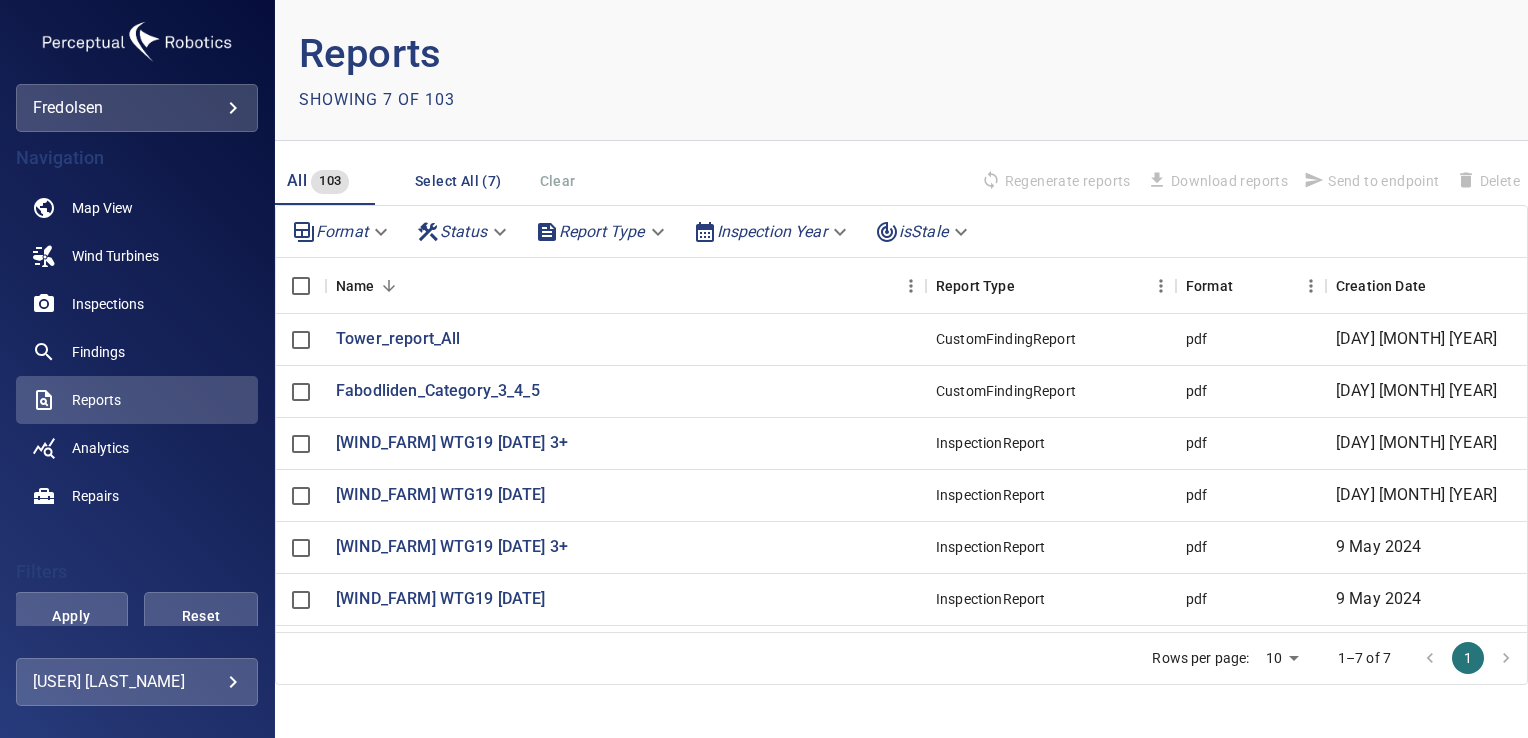 scroll, scrollTop: 10, scrollLeft: 0, axis: vertical 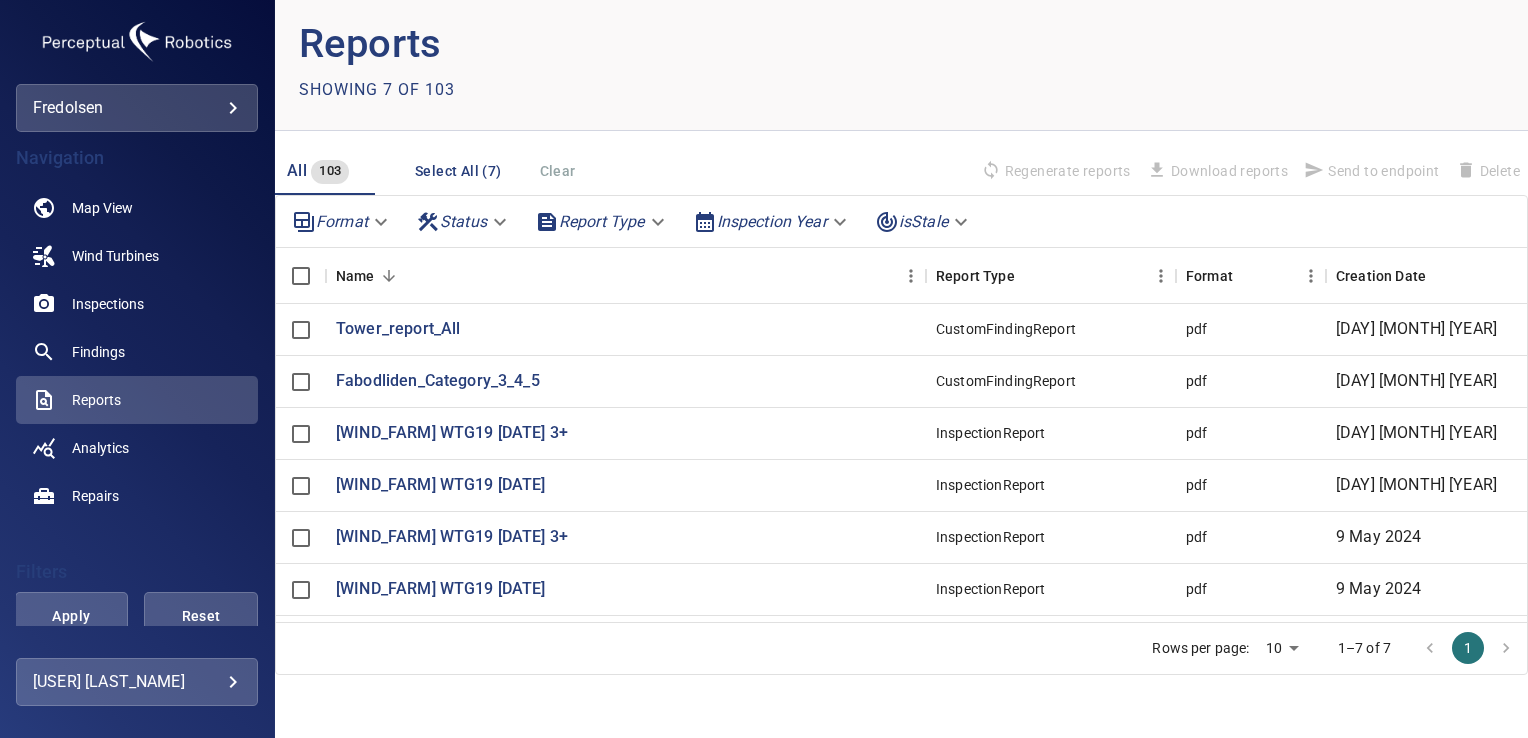 click on "**********" at bounding box center [764, 369] 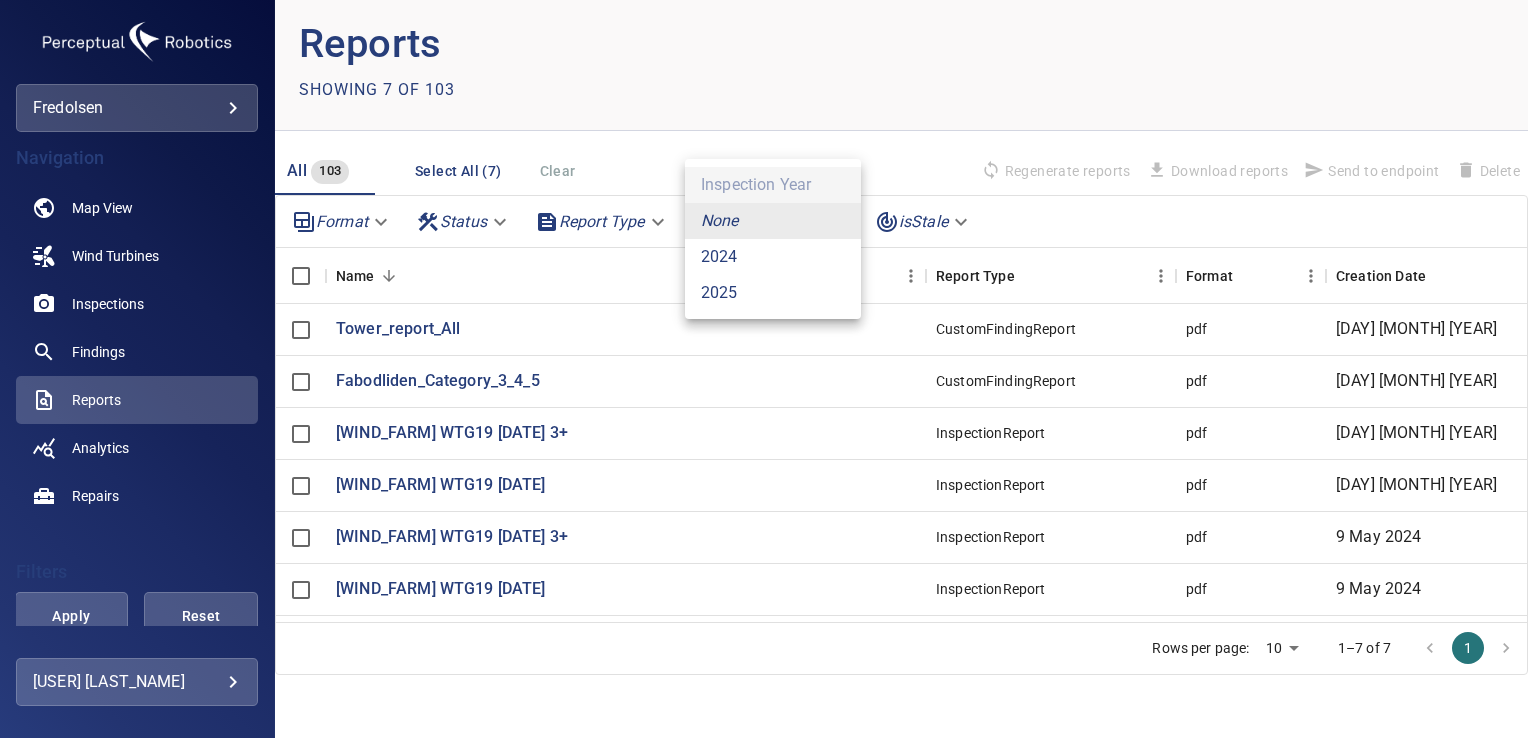click on "2025" at bounding box center [773, 293] 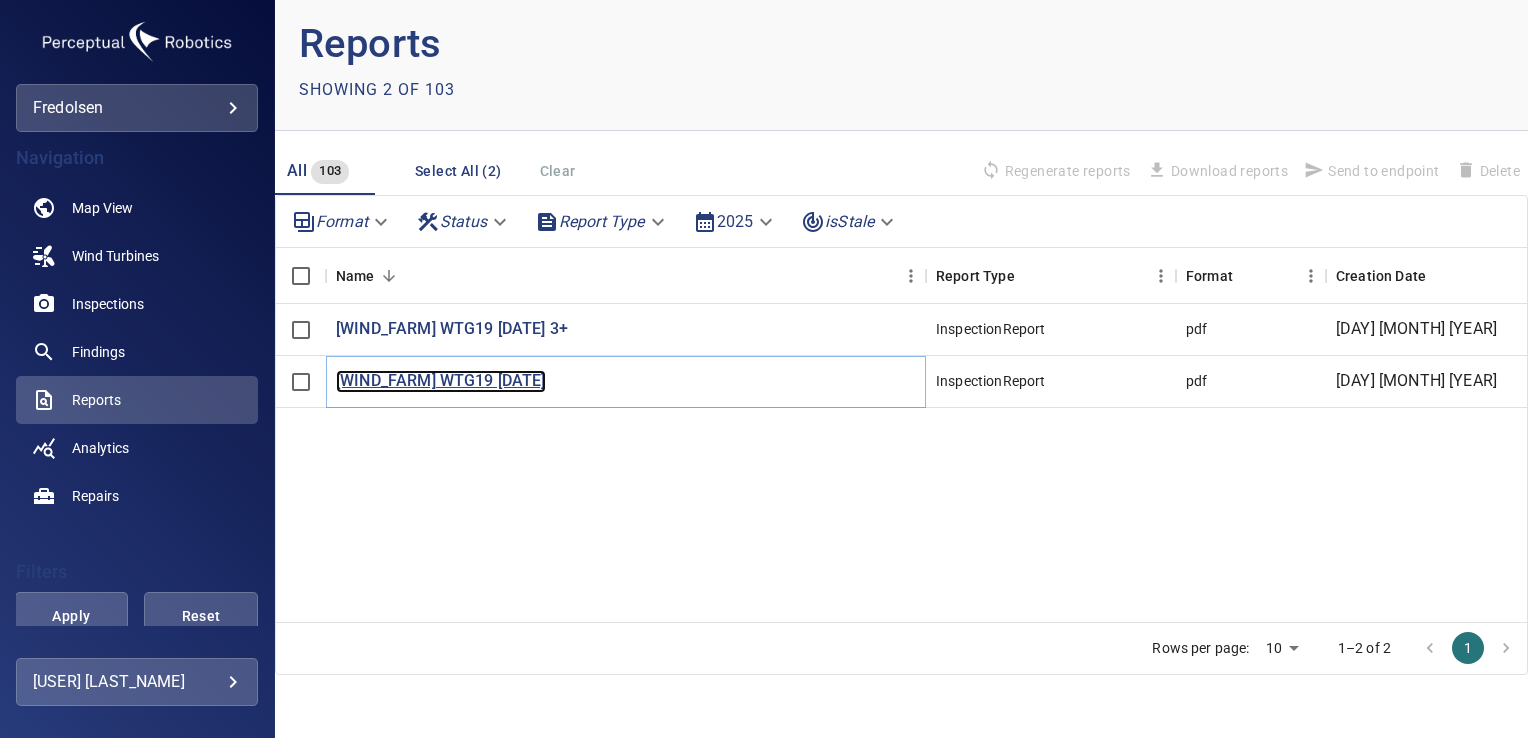 click on "[WIND_FARM] WTG19 [DATE]" at bounding box center [441, 381] 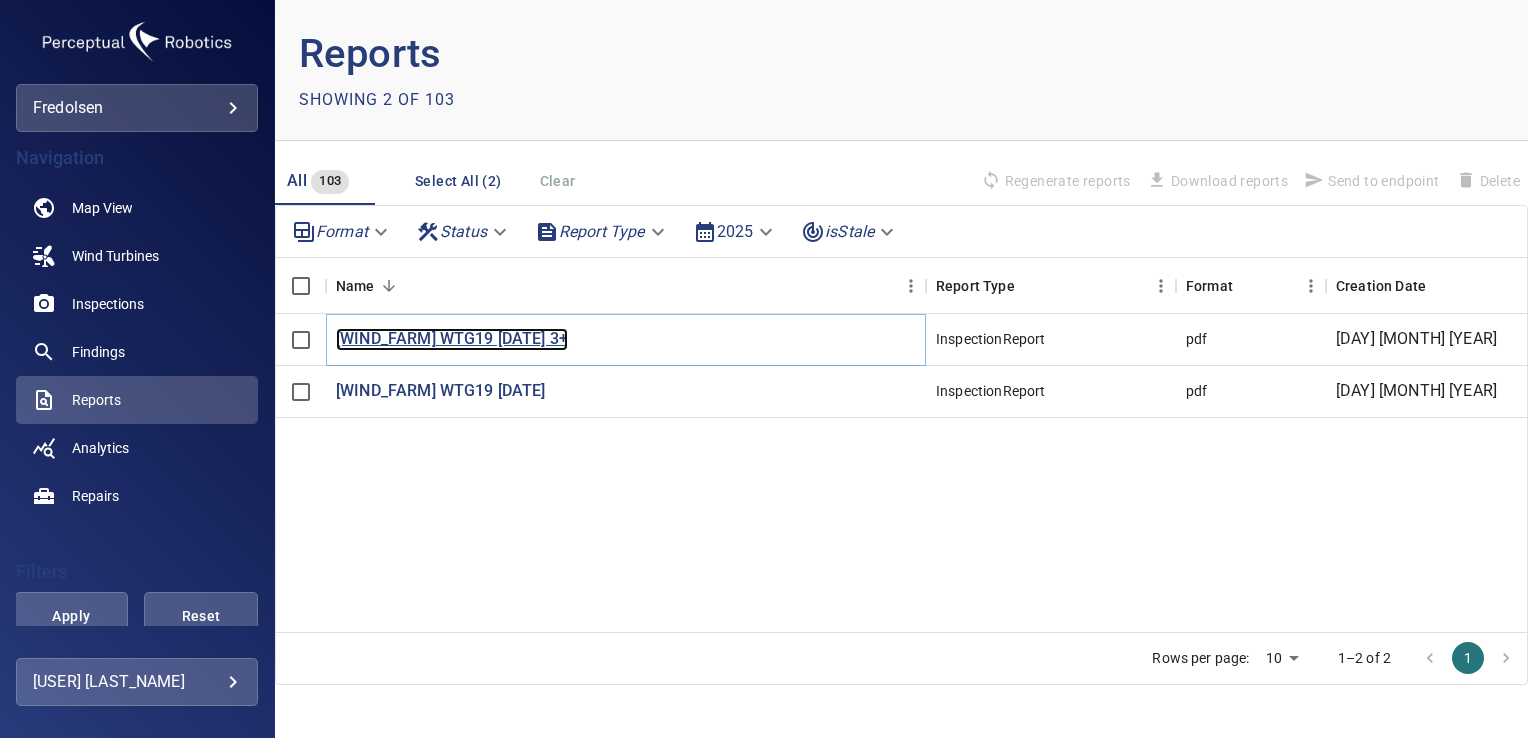 click on "[WIND_FARM] WTG19 [DATE] 3+" at bounding box center [452, 339] 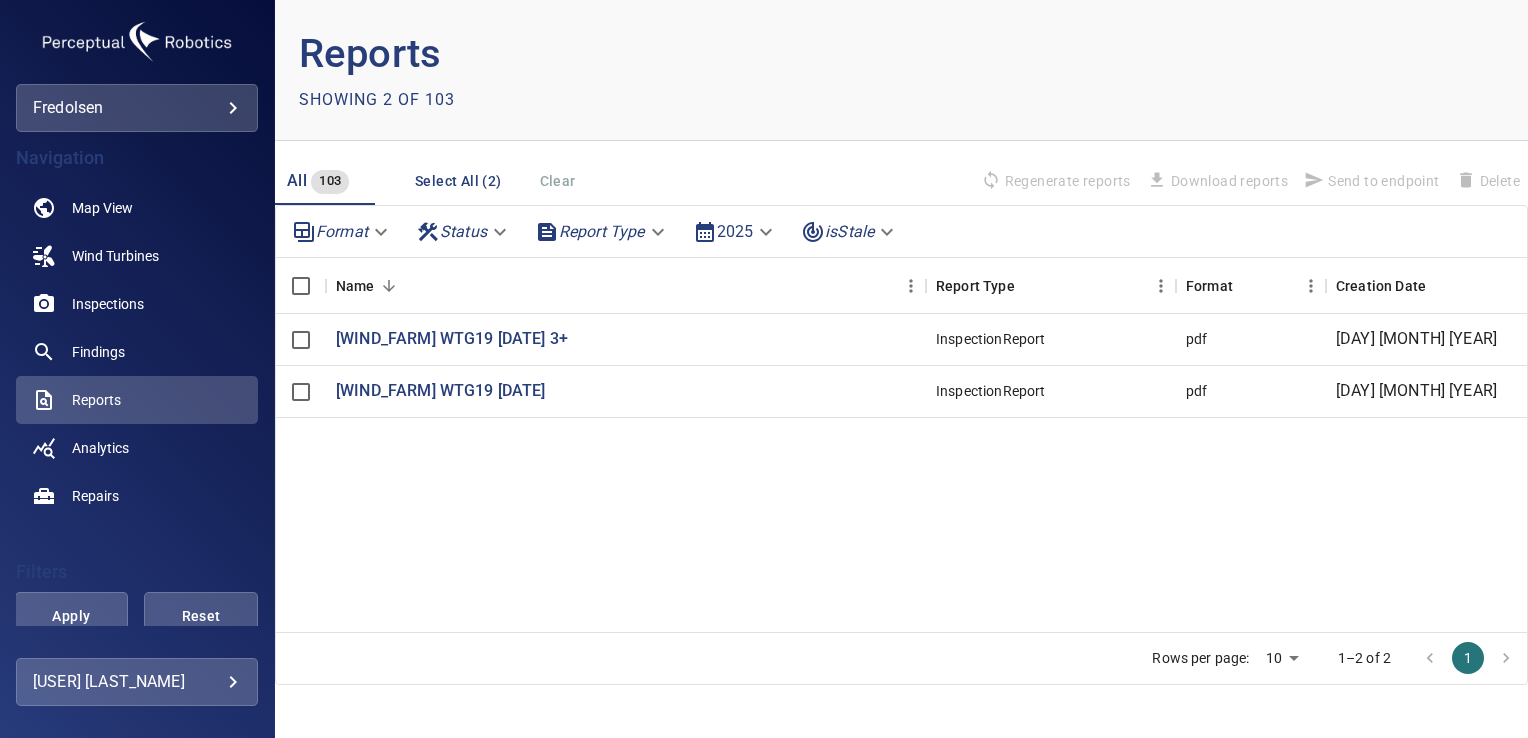scroll, scrollTop: 10, scrollLeft: 0, axis: vertical 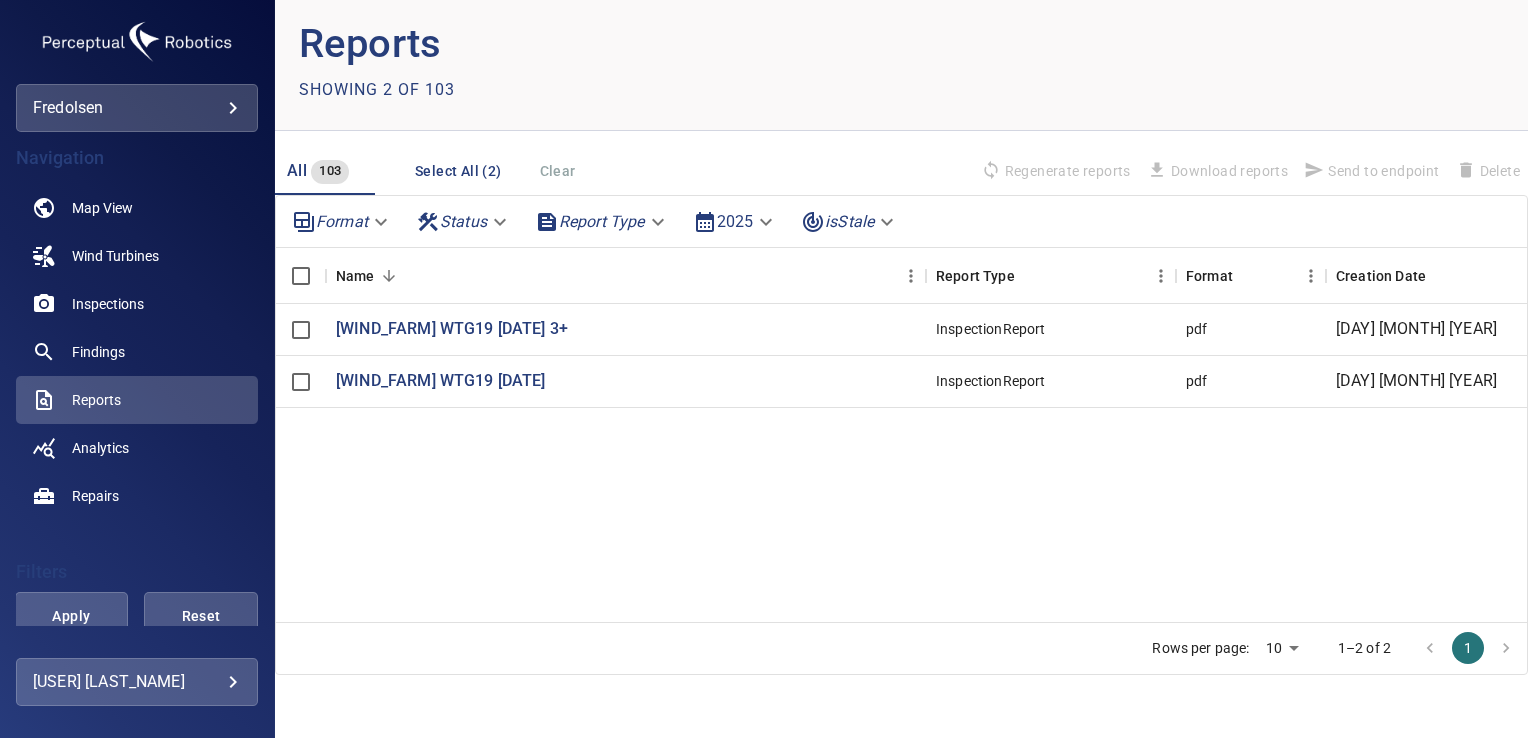 click on "**********" at bounding box center [764, 369] 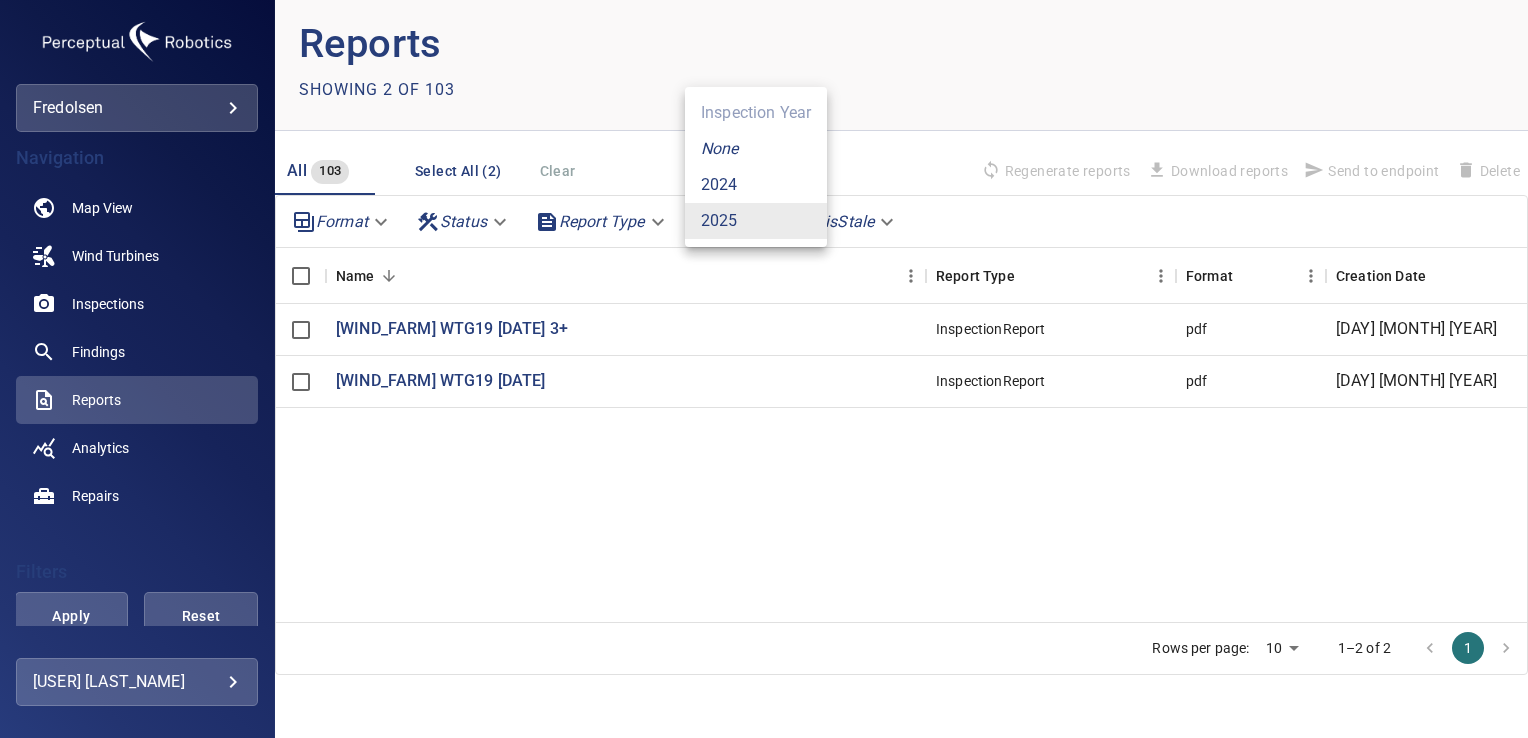 click on "None" at bounding box center (720, 149) 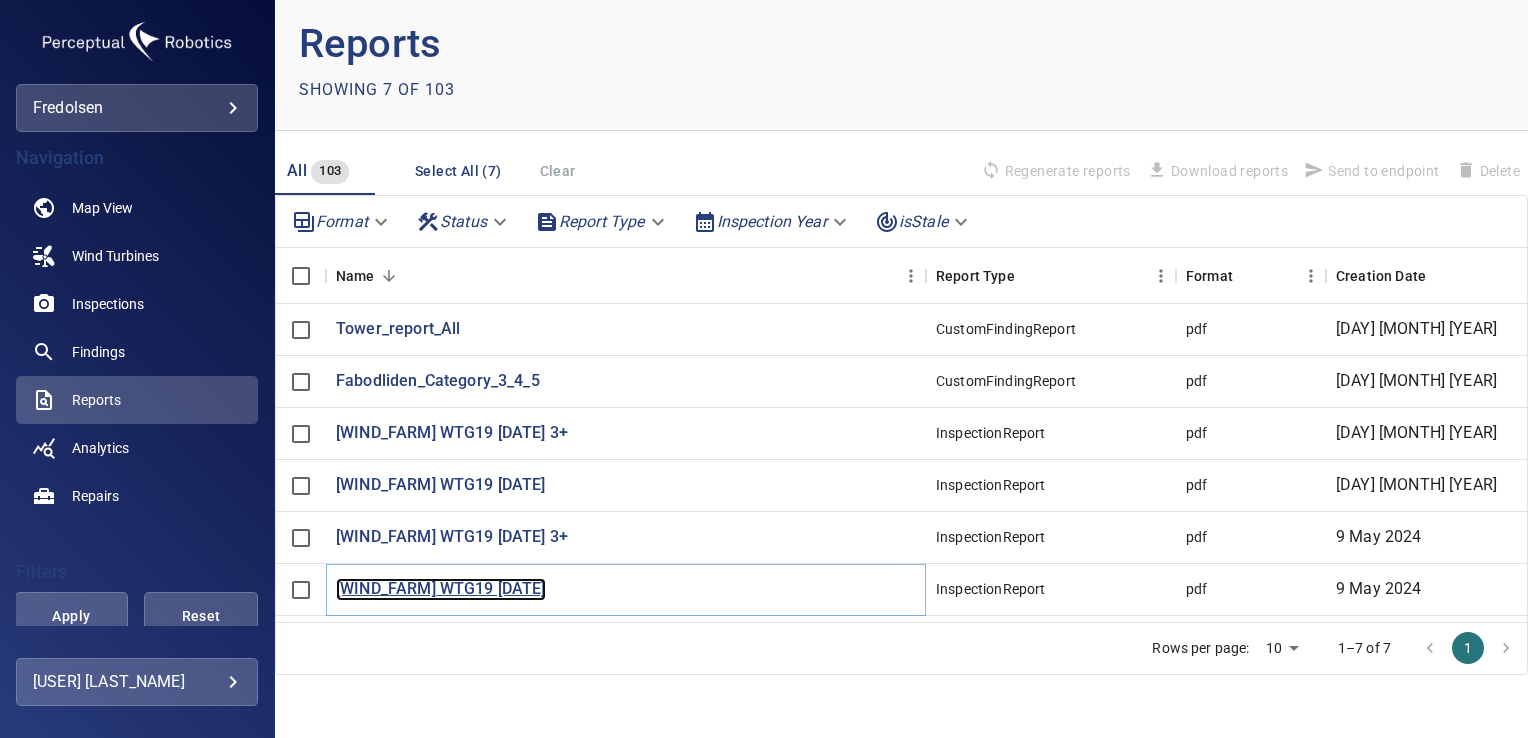 click on "[WIND_FARM] WTG19 [DATE]" at bounding box center (441, 589) 